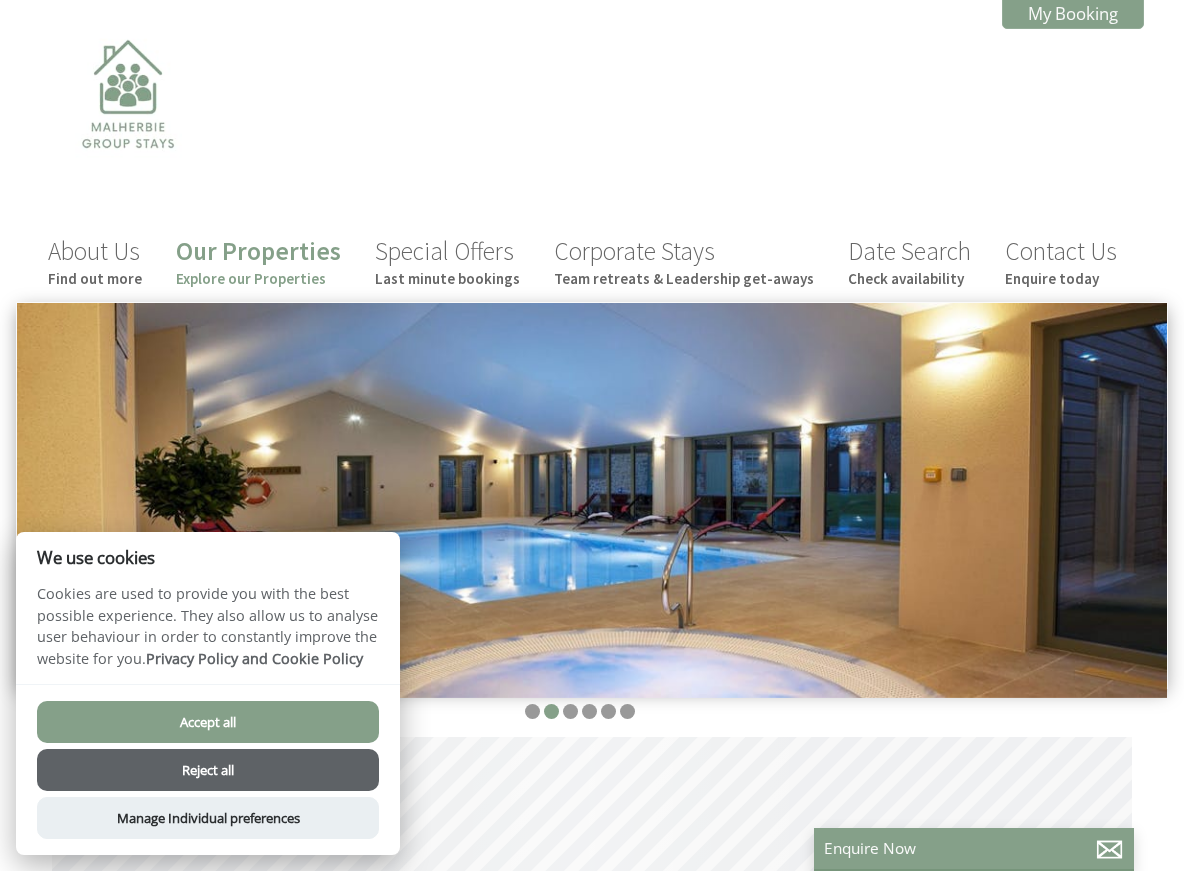scroll, scrollTop: 0, scrollLeft: 0, axis: both 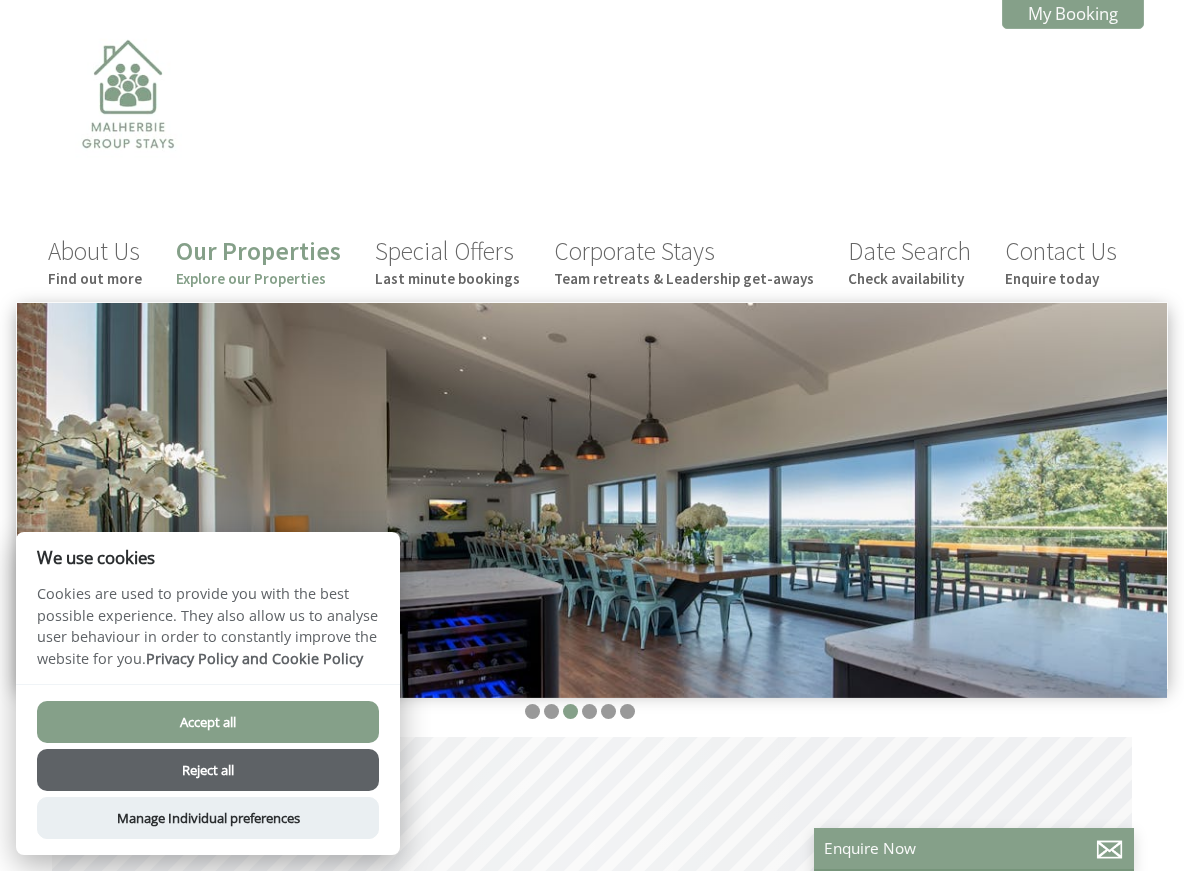 click on "Accept all" at bounding box center (208, 722) 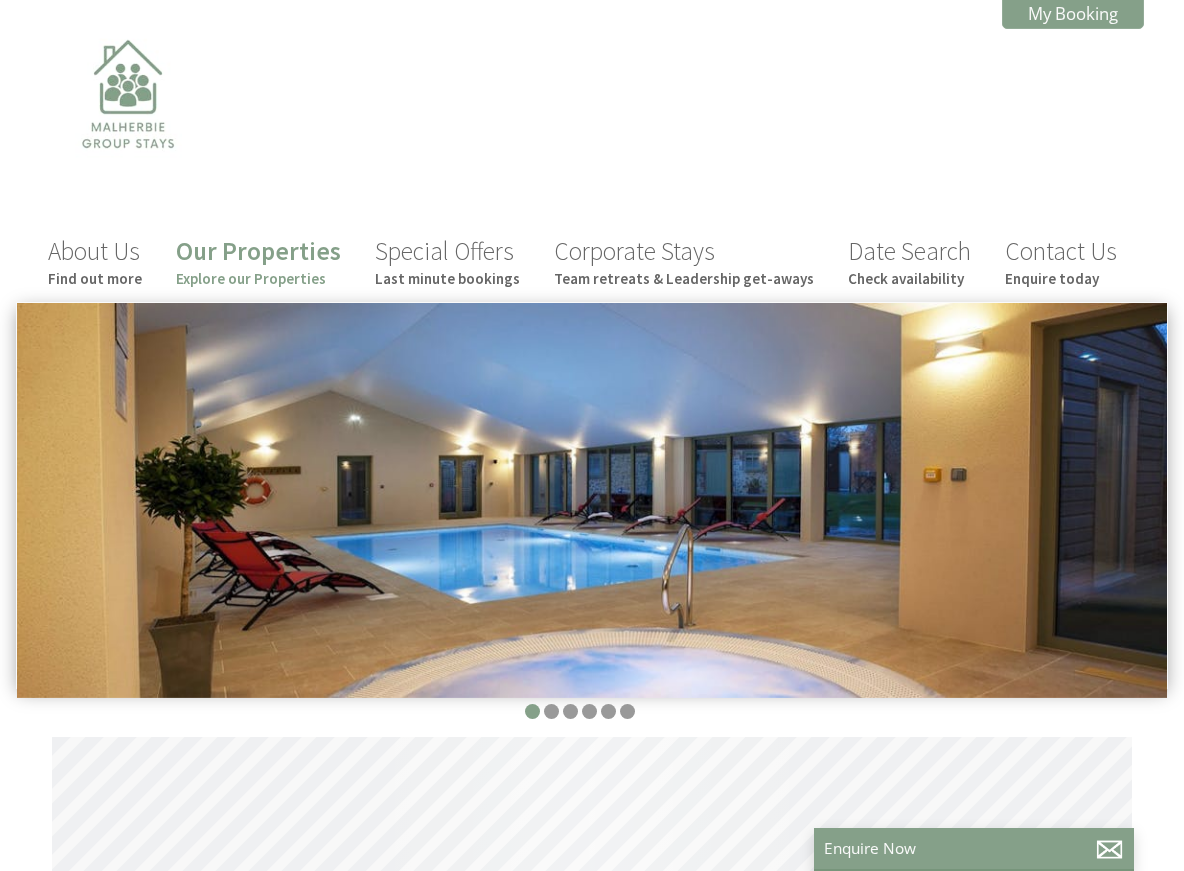 scroll, scrollTop: 141, scrollLeft: 0, axis: vertical 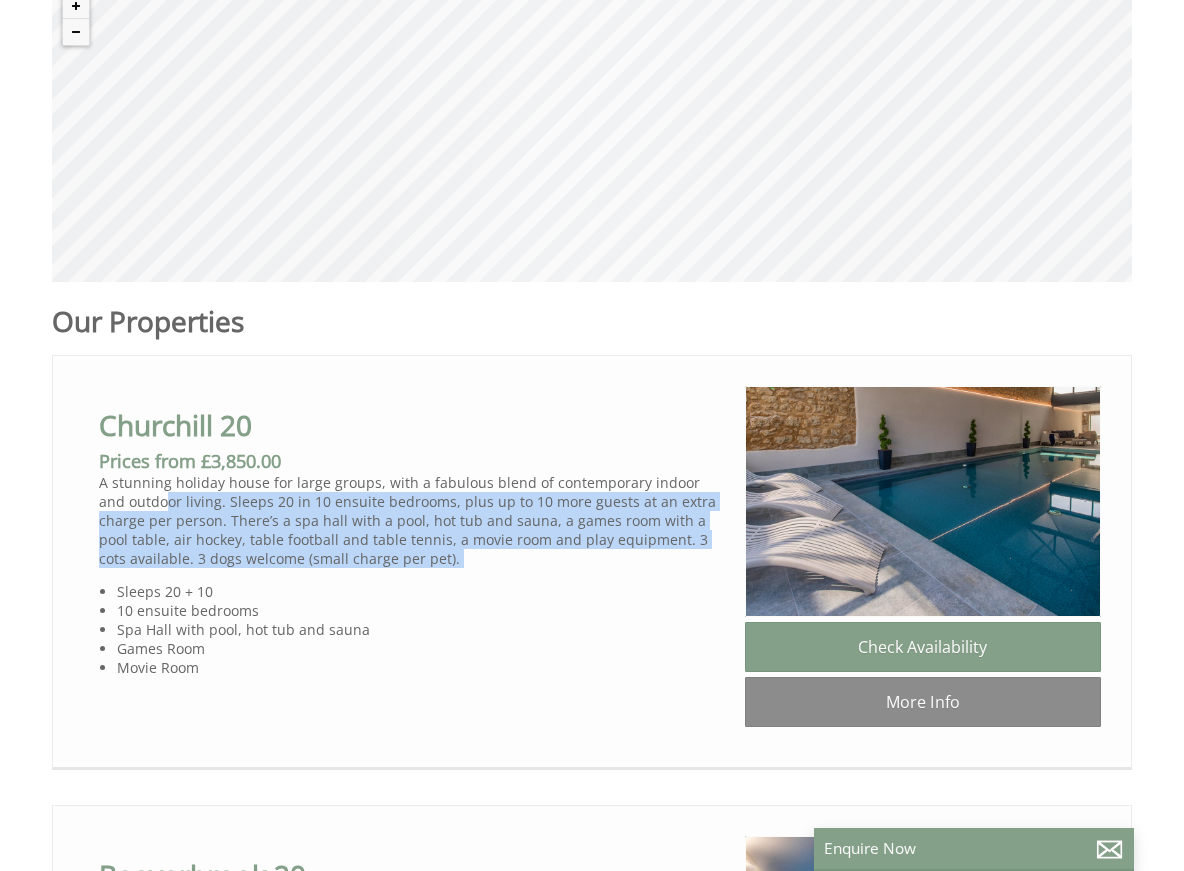 drag, startPoint x: 142, startPoint y: 505, endPoint x: 439, endPoint y: 588, distance: 308.37964 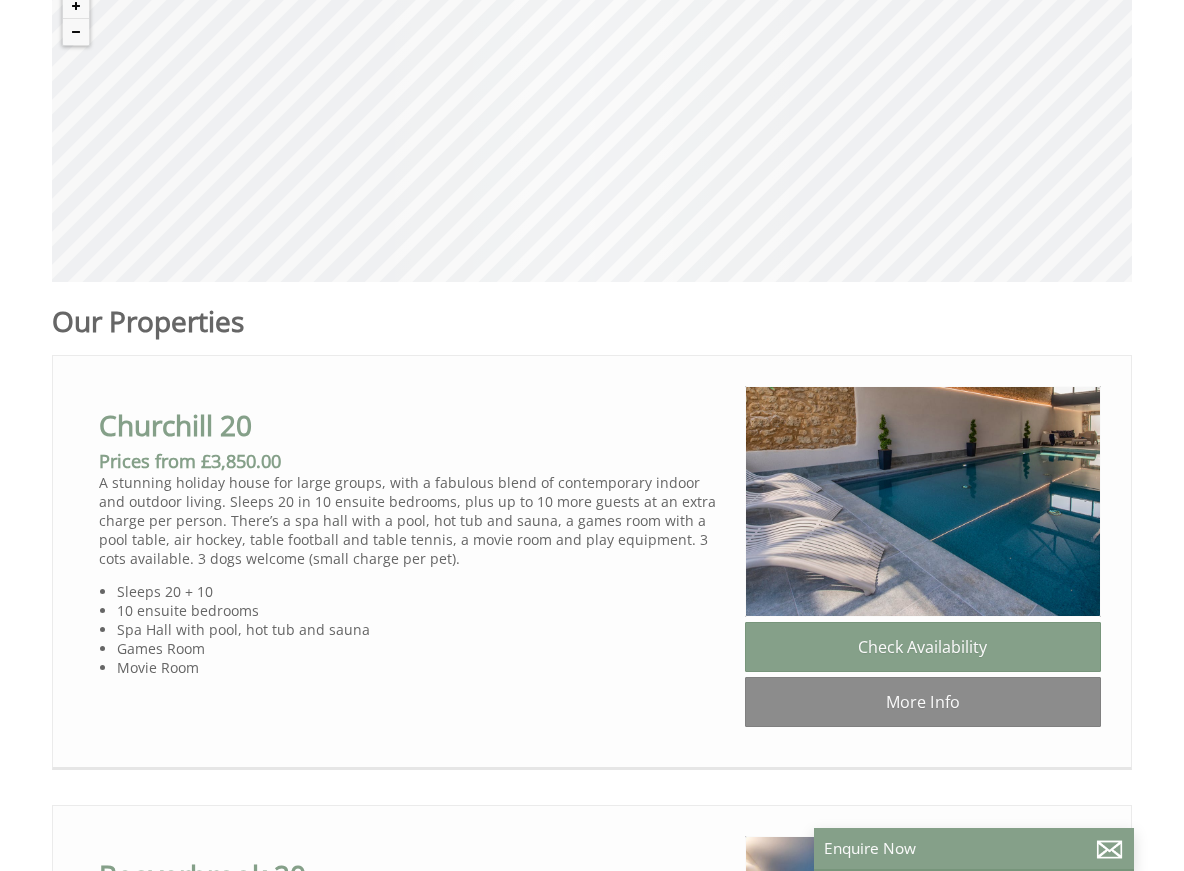 drag, startPoint x: 443, startPoint y: 589, endPoint x: 359, endPoint y: 520, distance: 108.706024 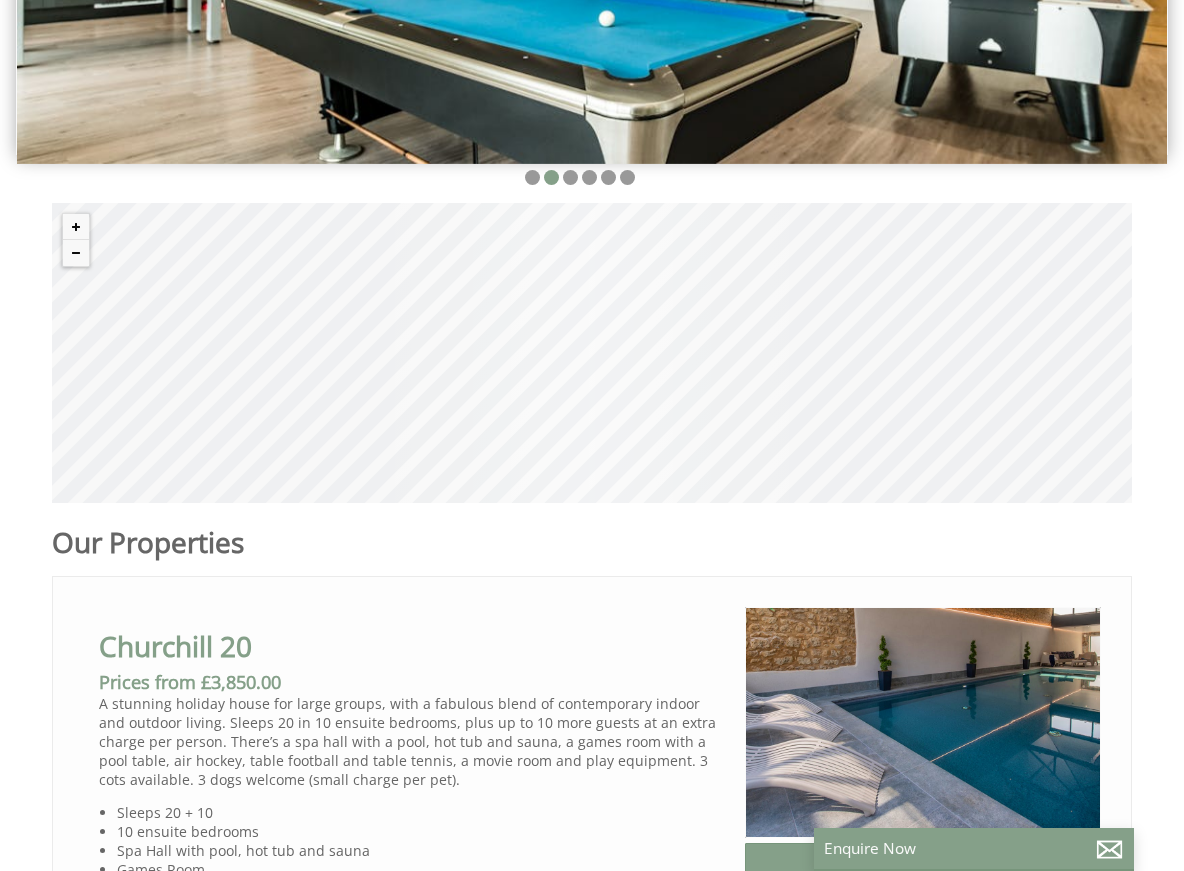 scroll, scrollTop: 540, scrollLeft: 0, axis: vertical 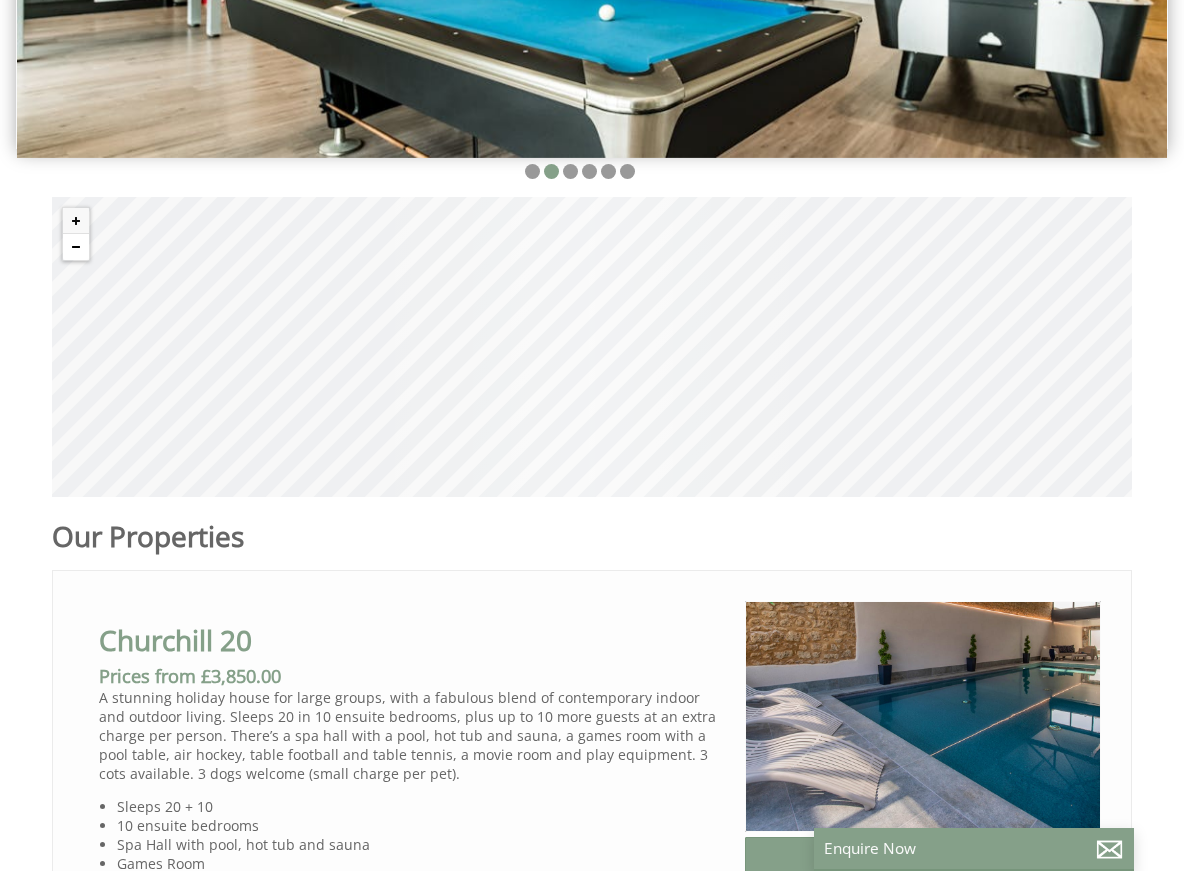 click at bounding box center [76, 247] 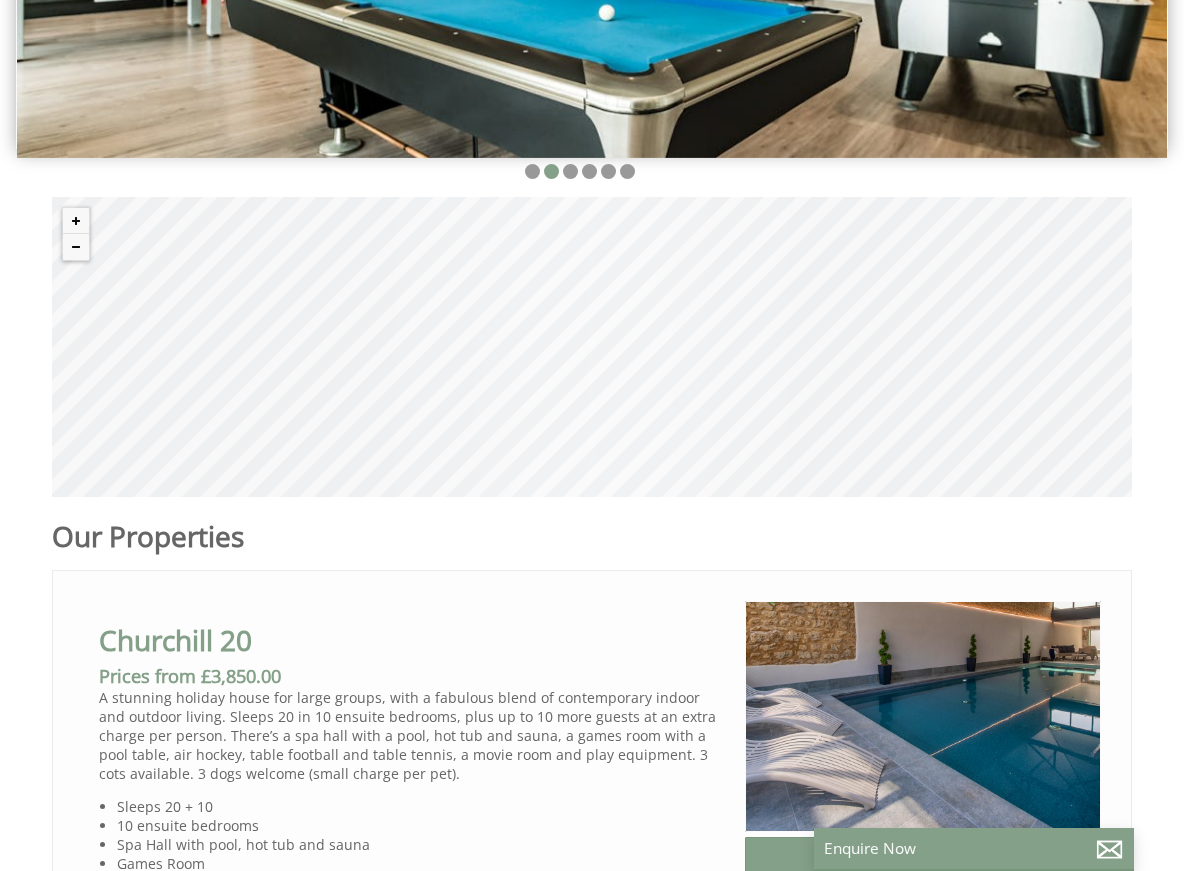 click on "Sleeps 20 + 10" at bounding box center [423, 806] 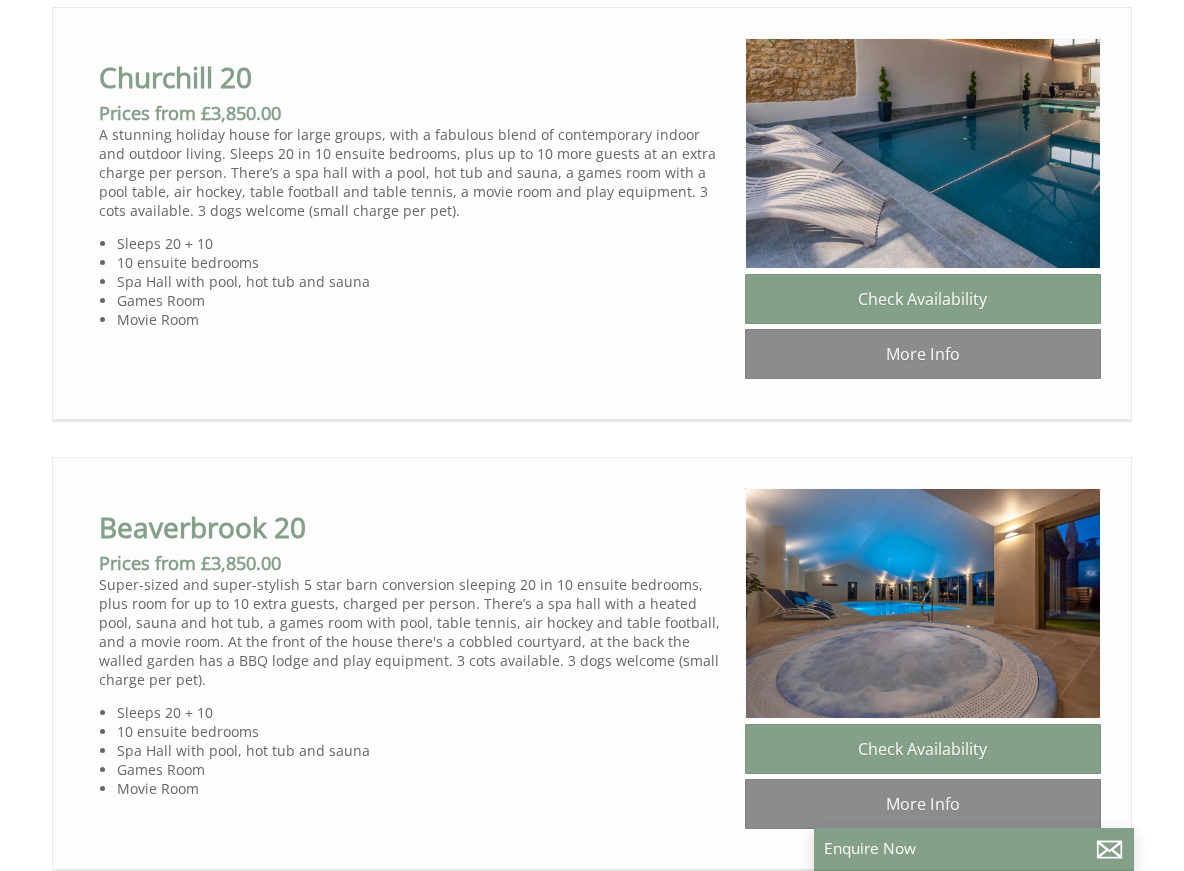 scroll, scrollTop: 1098, scrollLeft: 0, axis: vertical 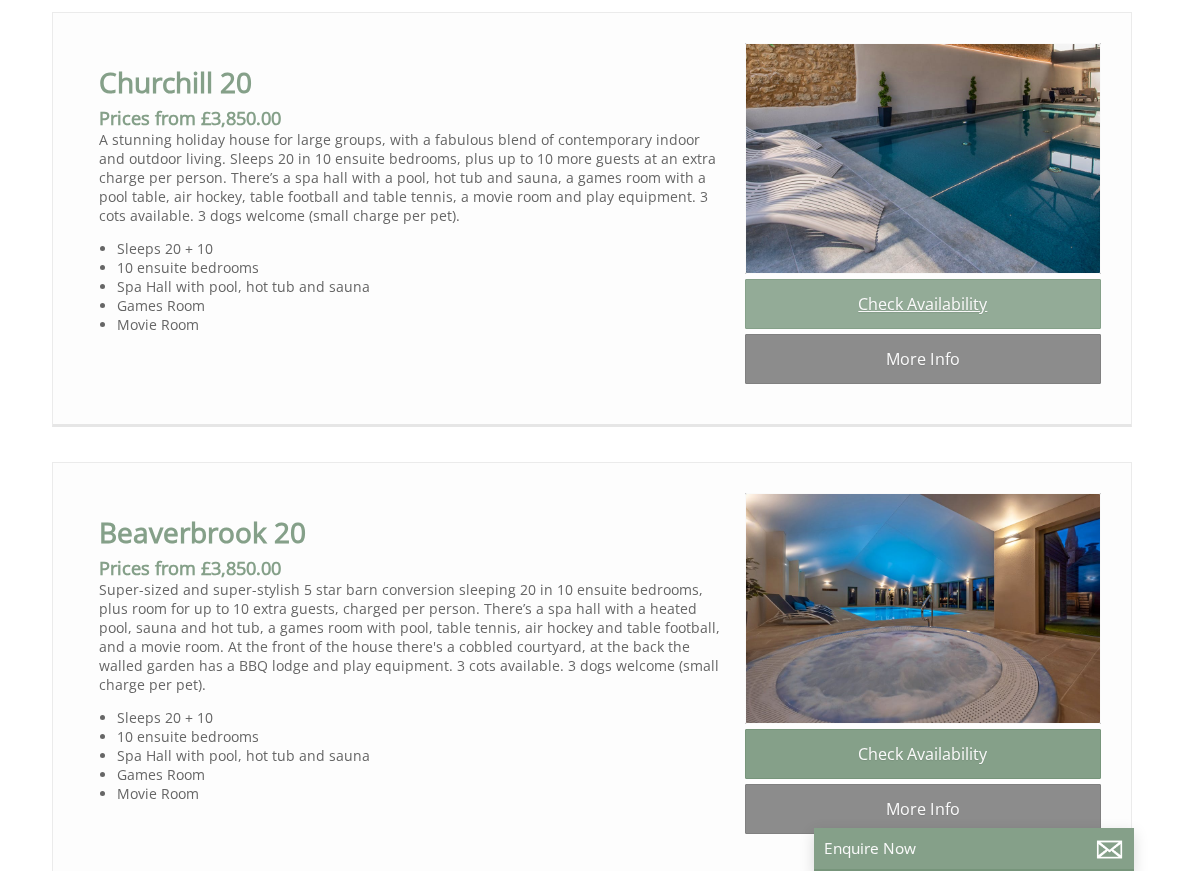 click on "Check Availability" at bounding box center [923, 304] 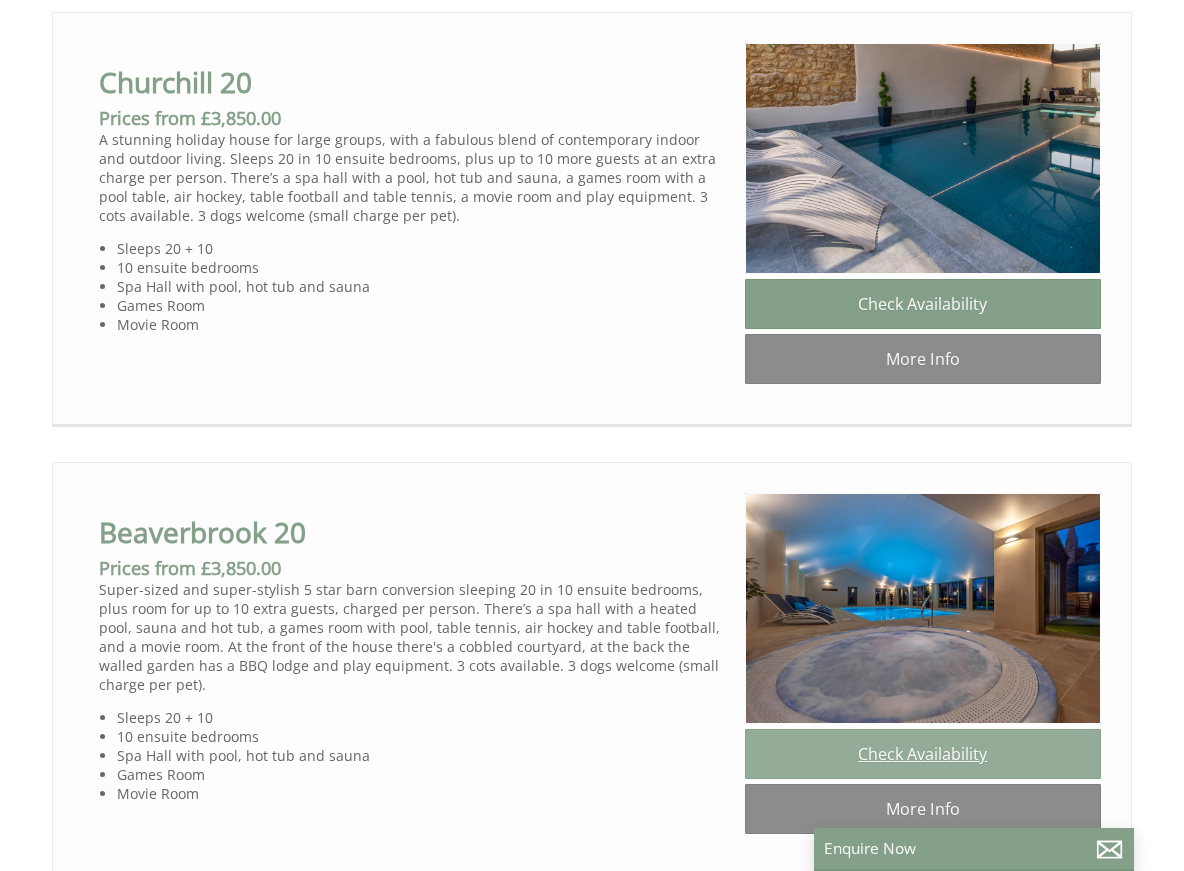 click on "Check Availability" at bounding box center [923, 754] 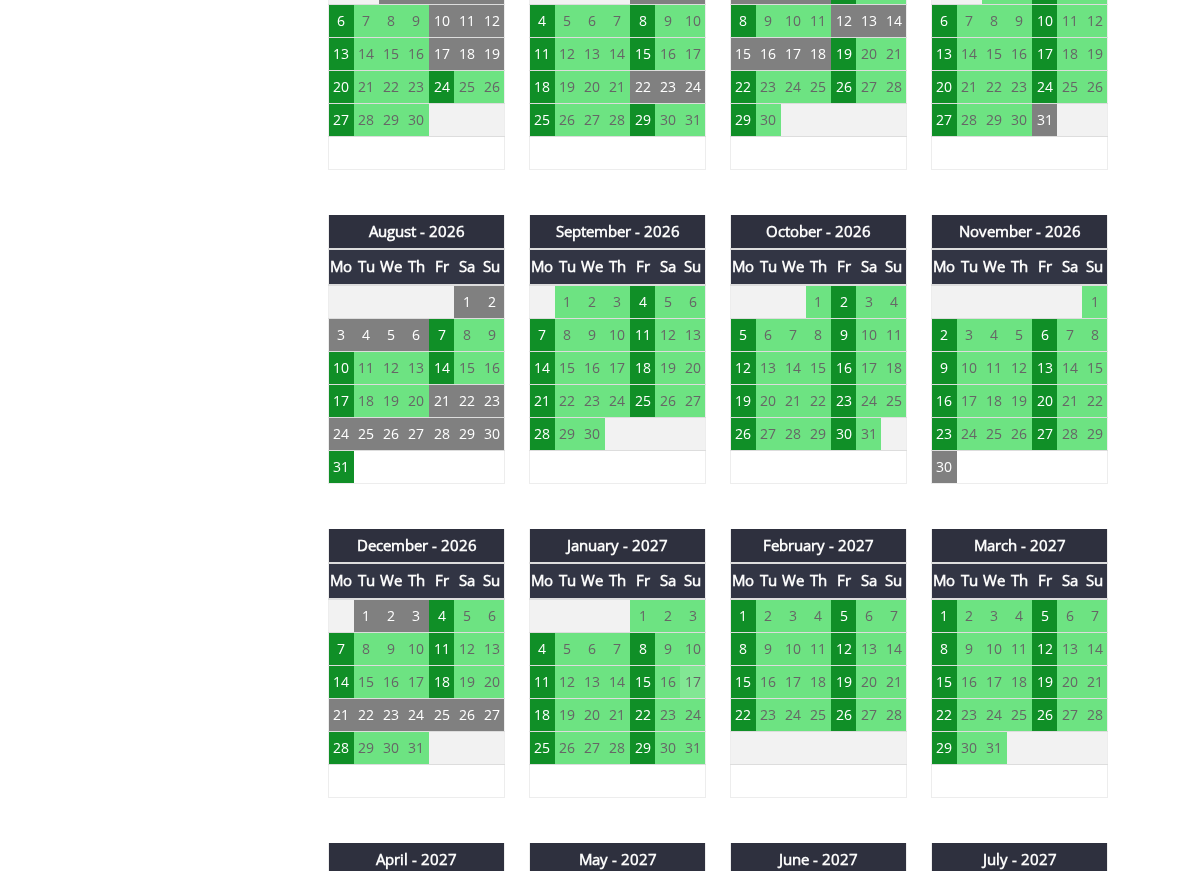 scroll, scrollTop: 1592, scrollLeft: 0, axis: vertical 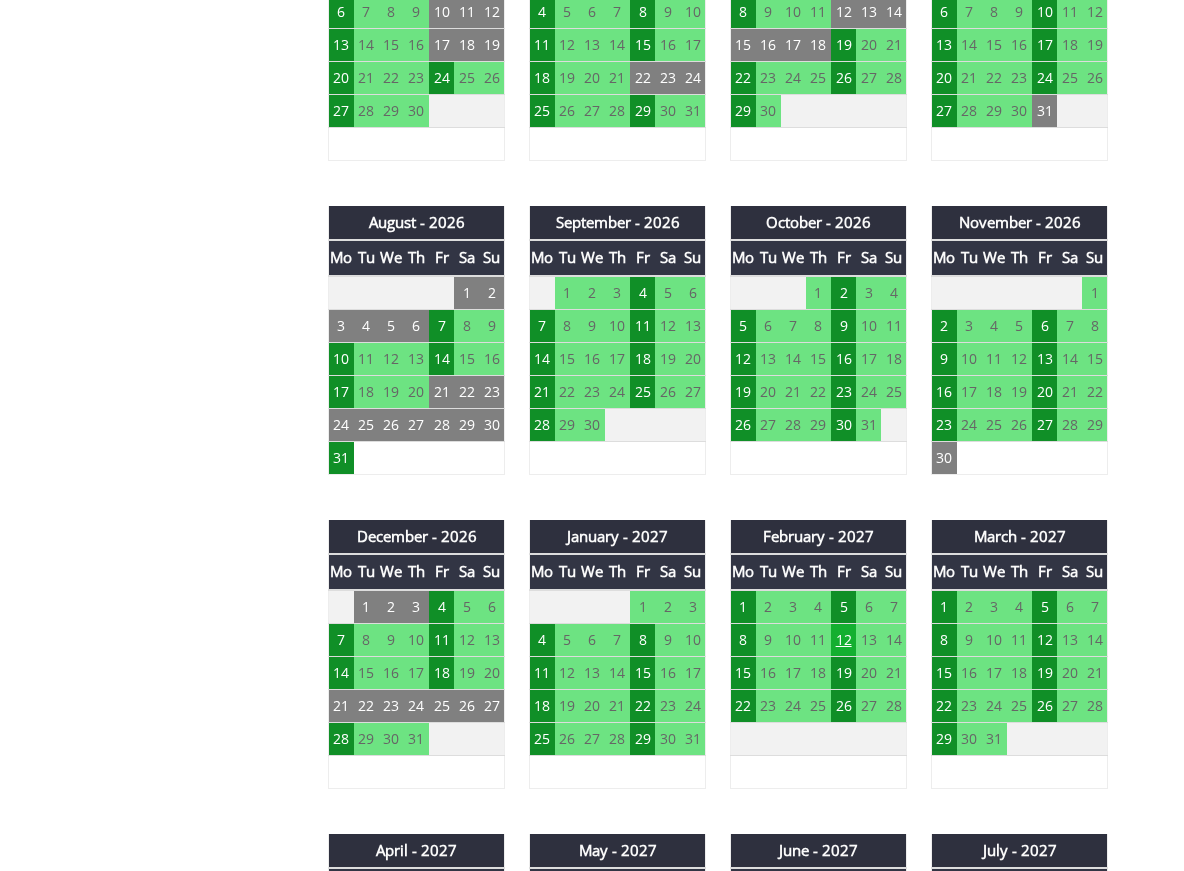 click on "12" at bounding box center [843, 639] 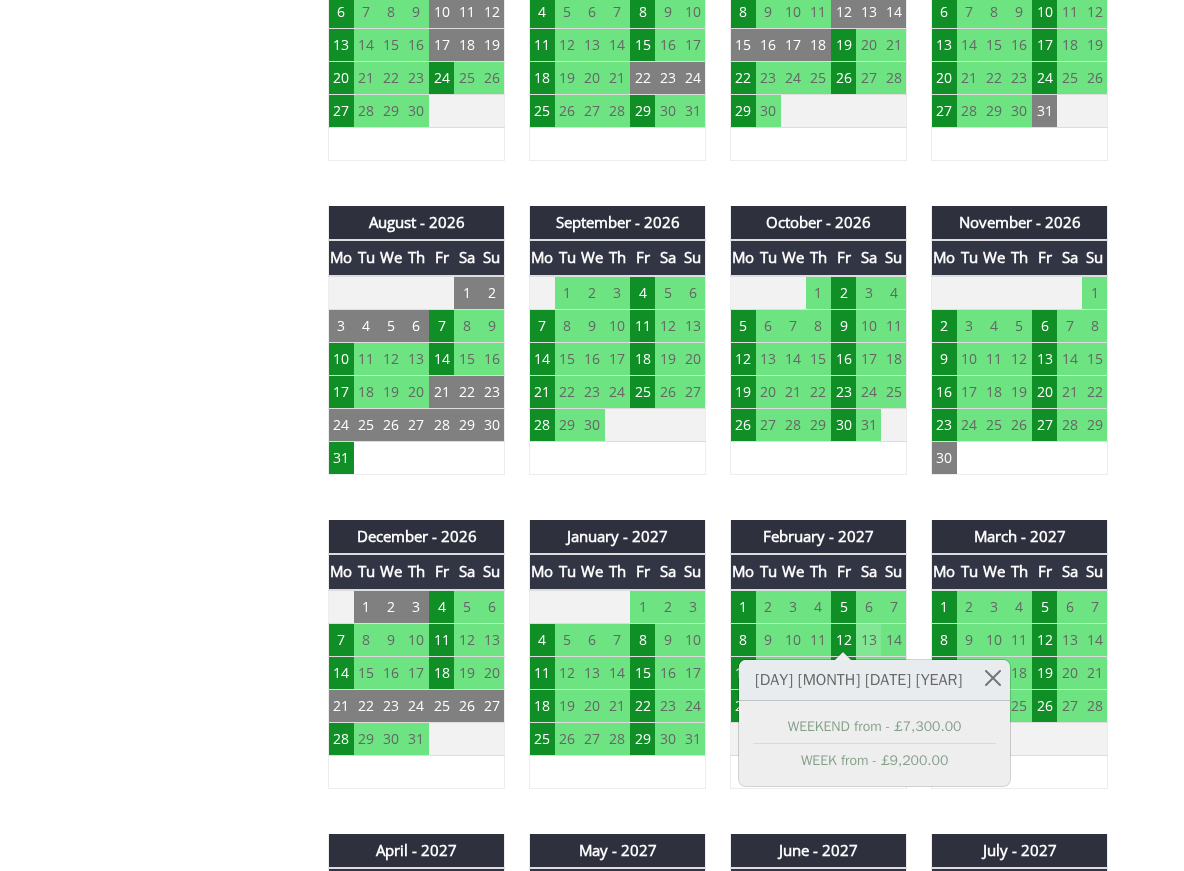 scroll, scrollTop: 1639, scrollLeft: 0, axis: vertical 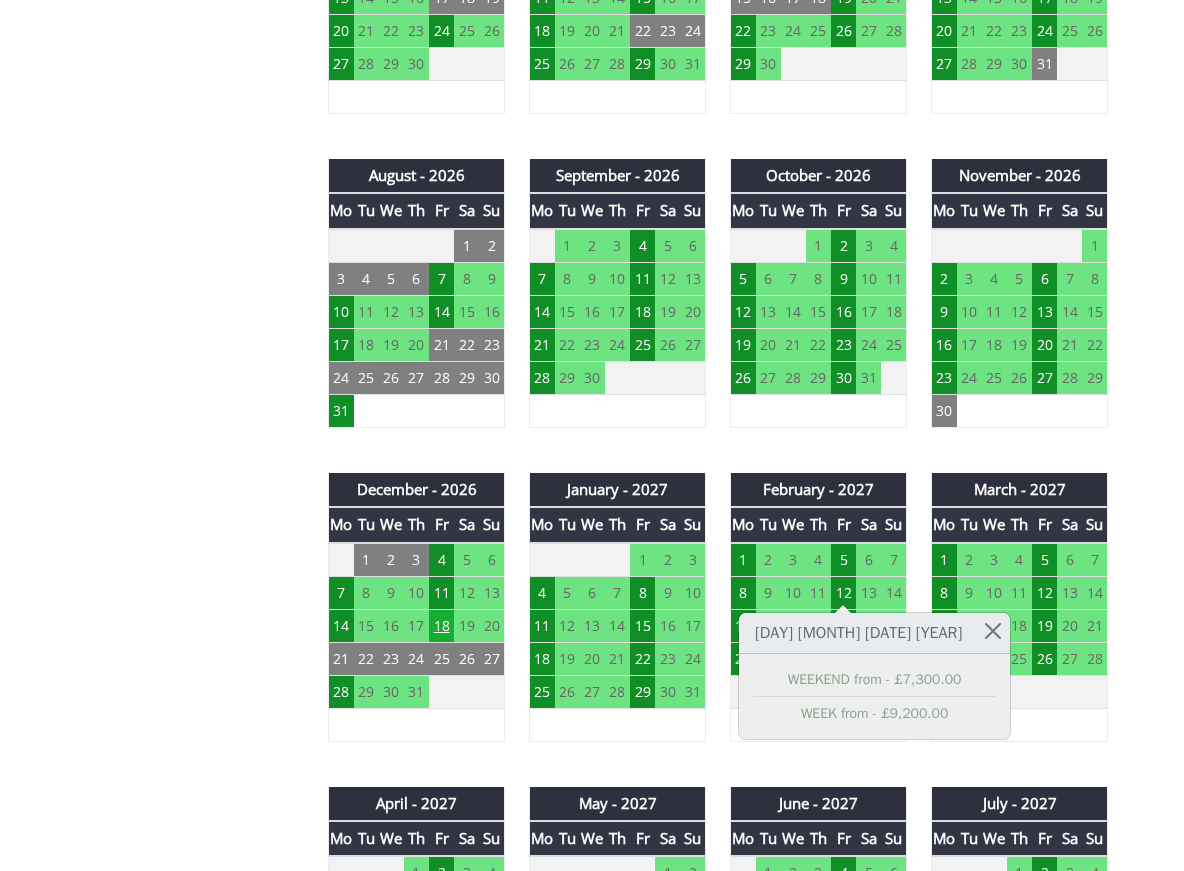 click on "18" at bounding box center (441, 625) 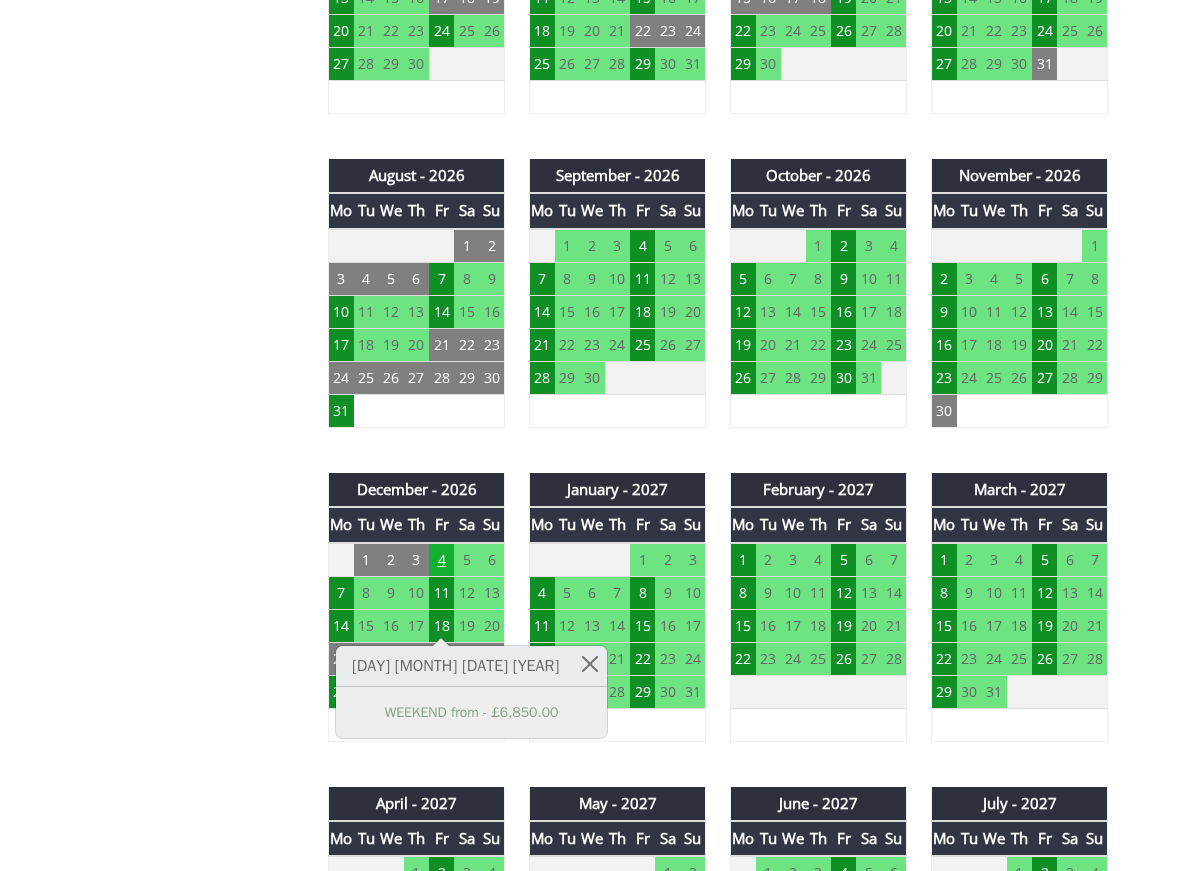 click on "4" at bounding box center [441, 560] 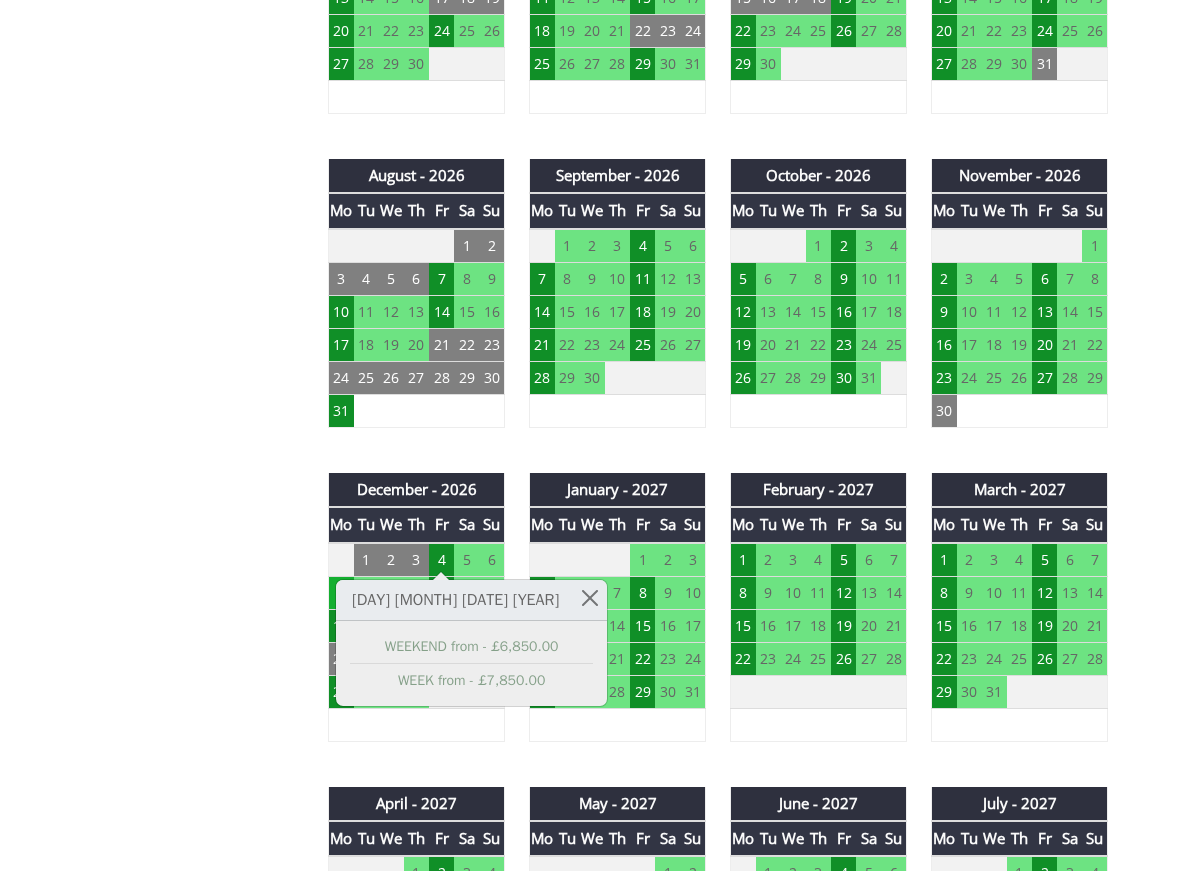 click on "7" at bounding box center (341, 592) 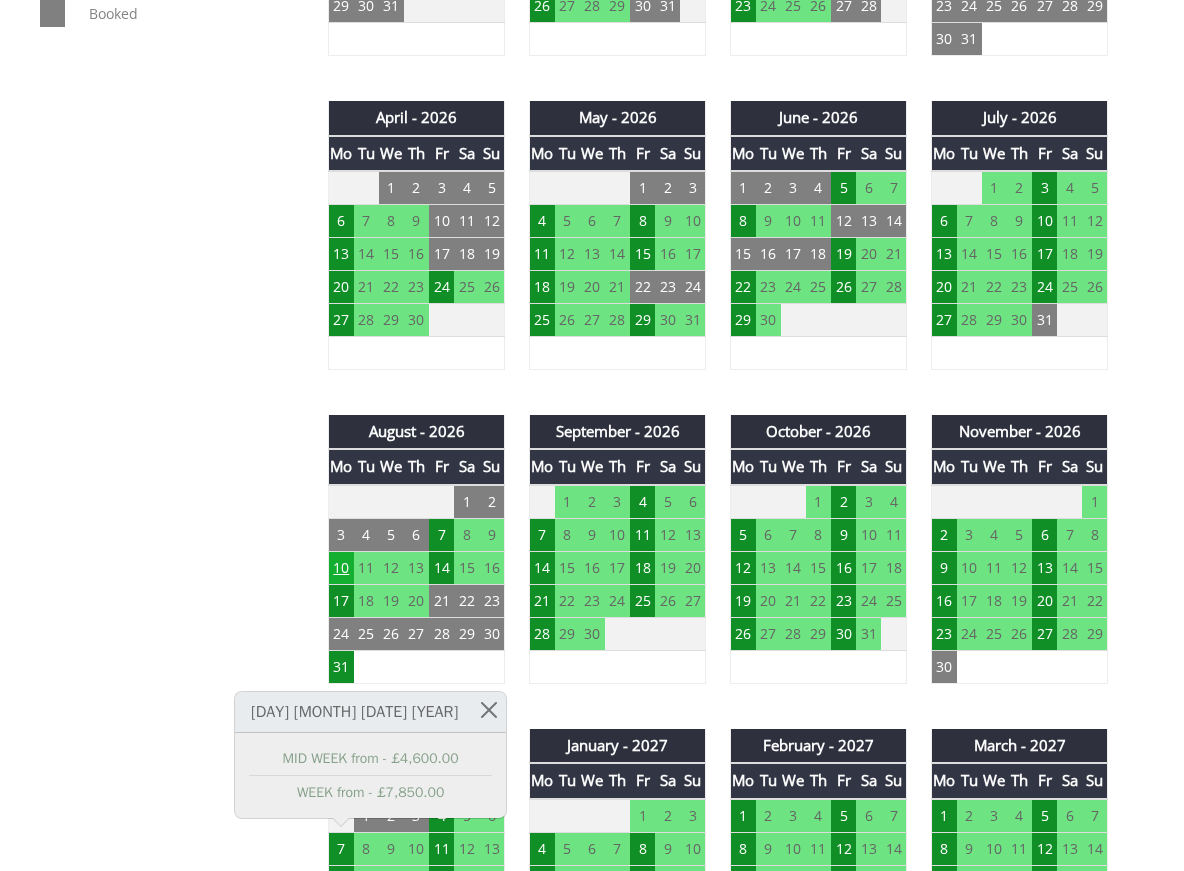 scroll, scrollTop: 1392, scrollLeft: 0, axis: vertical 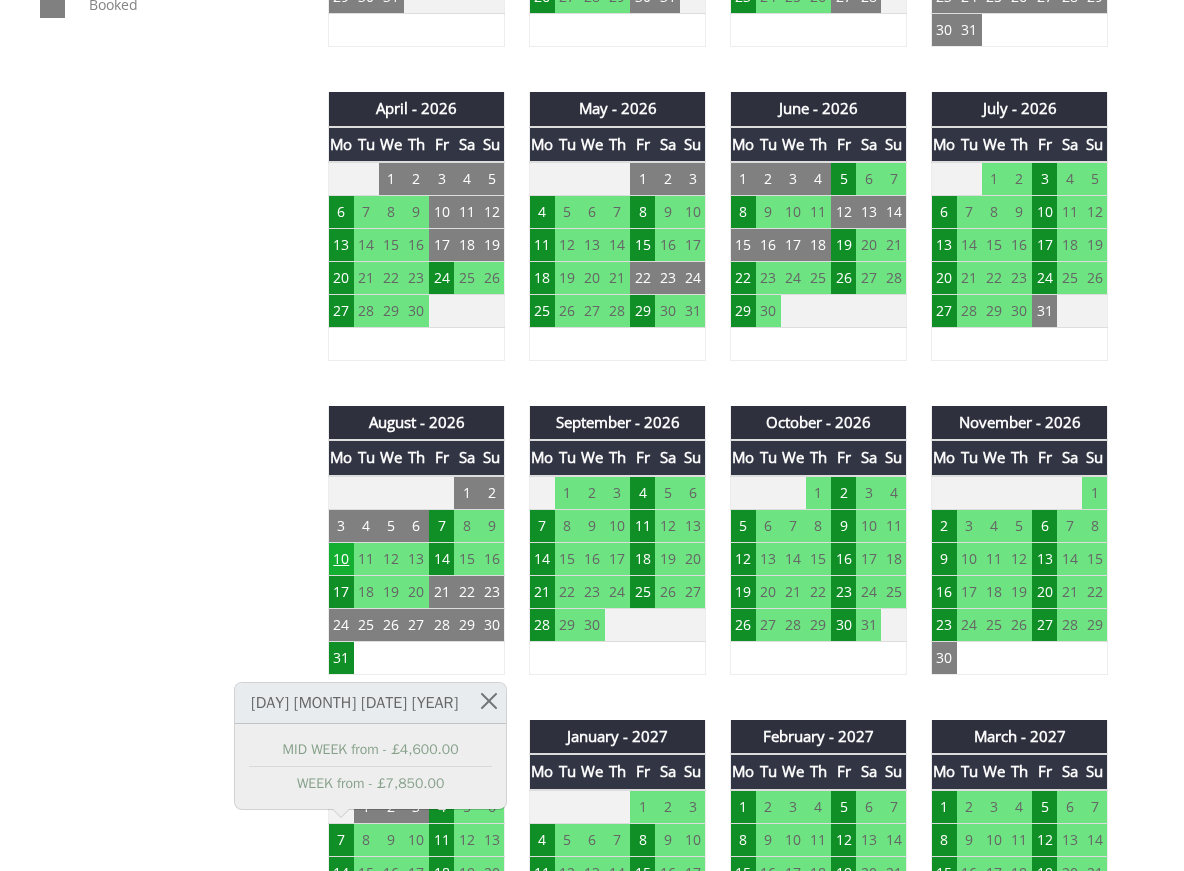 click on "10" at bounding box center [341, 558] 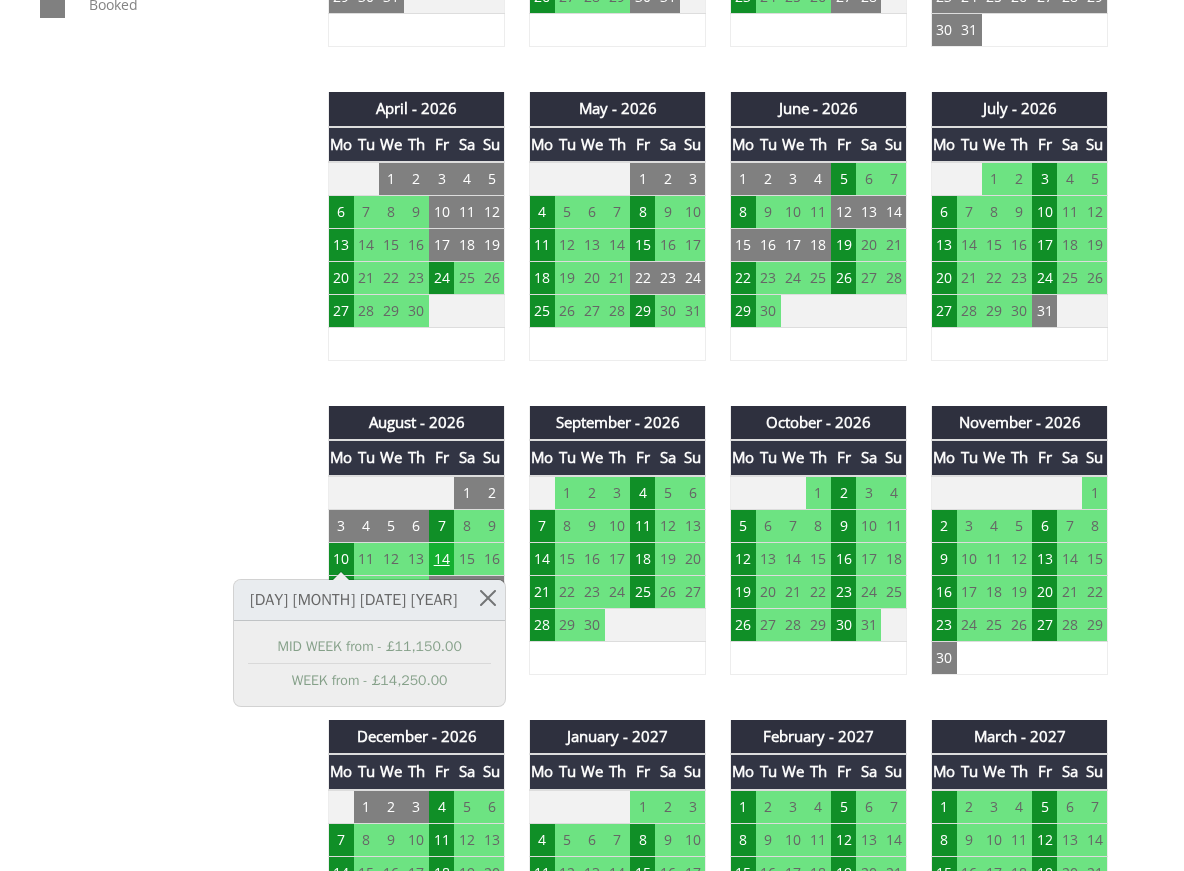 click on "14" at bounding box center (441, 558) 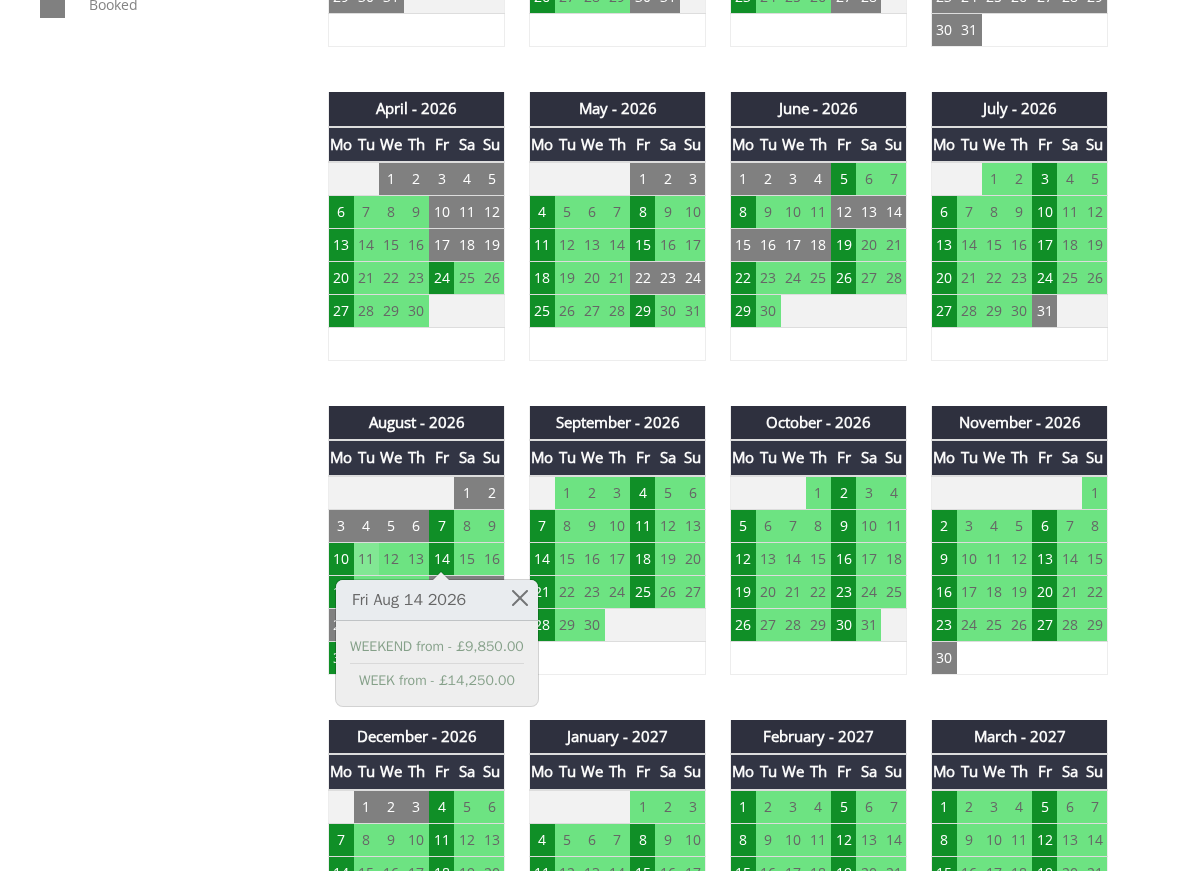 click on "11" at bounding box center (366, 558) 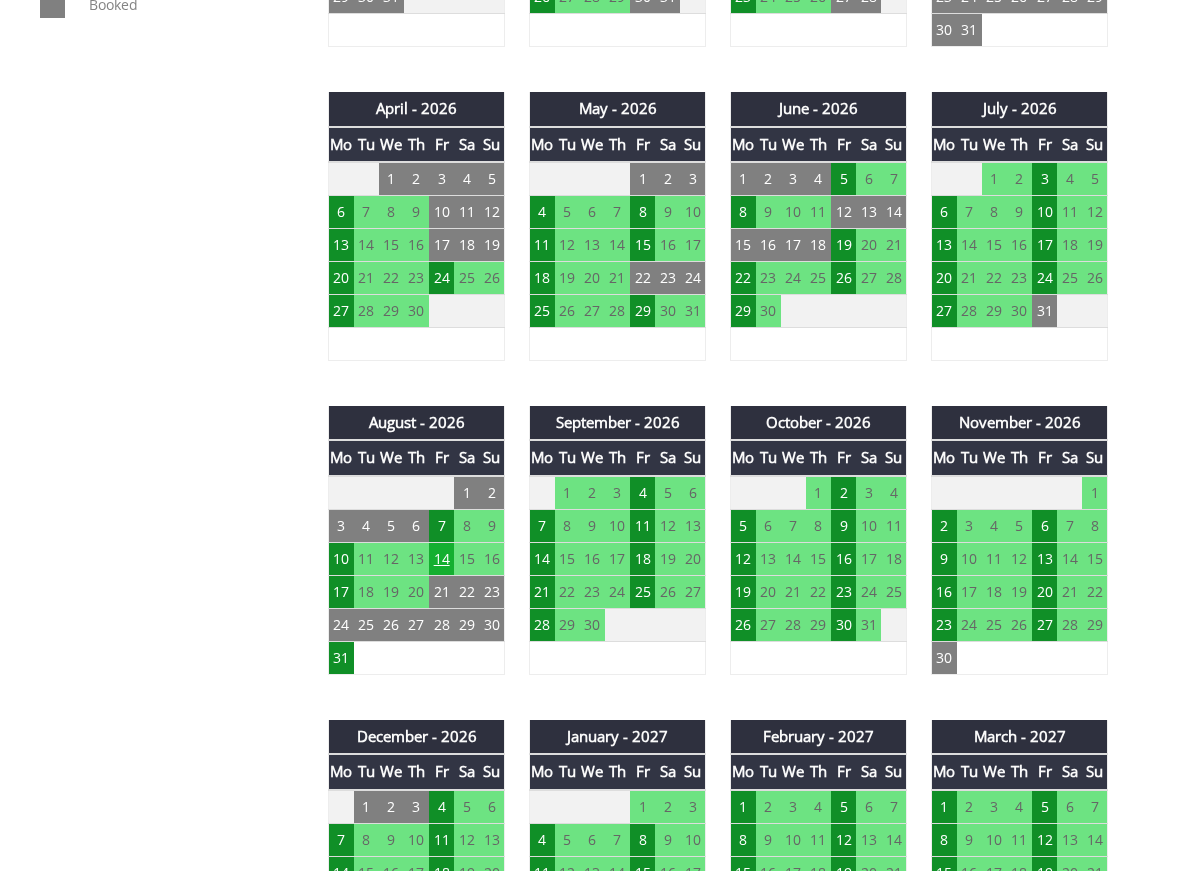 drag, startPoint x: 461, startPoint y: 552, endPoint x: 448, endPoint y: 555, distance: 13.341664 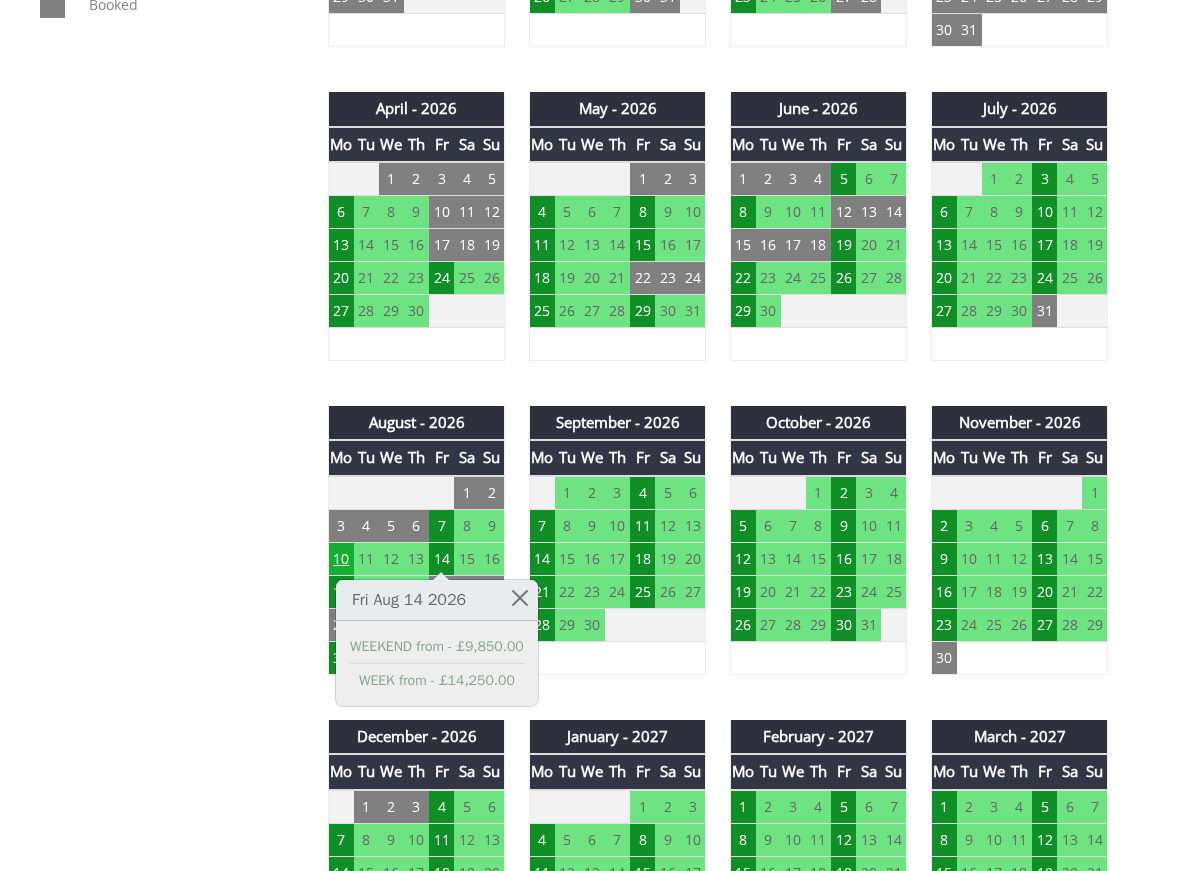 drag, startPoint x: 357, startPoint y: 557, endPoint x: 343, endPoint y: 557, distance: 14 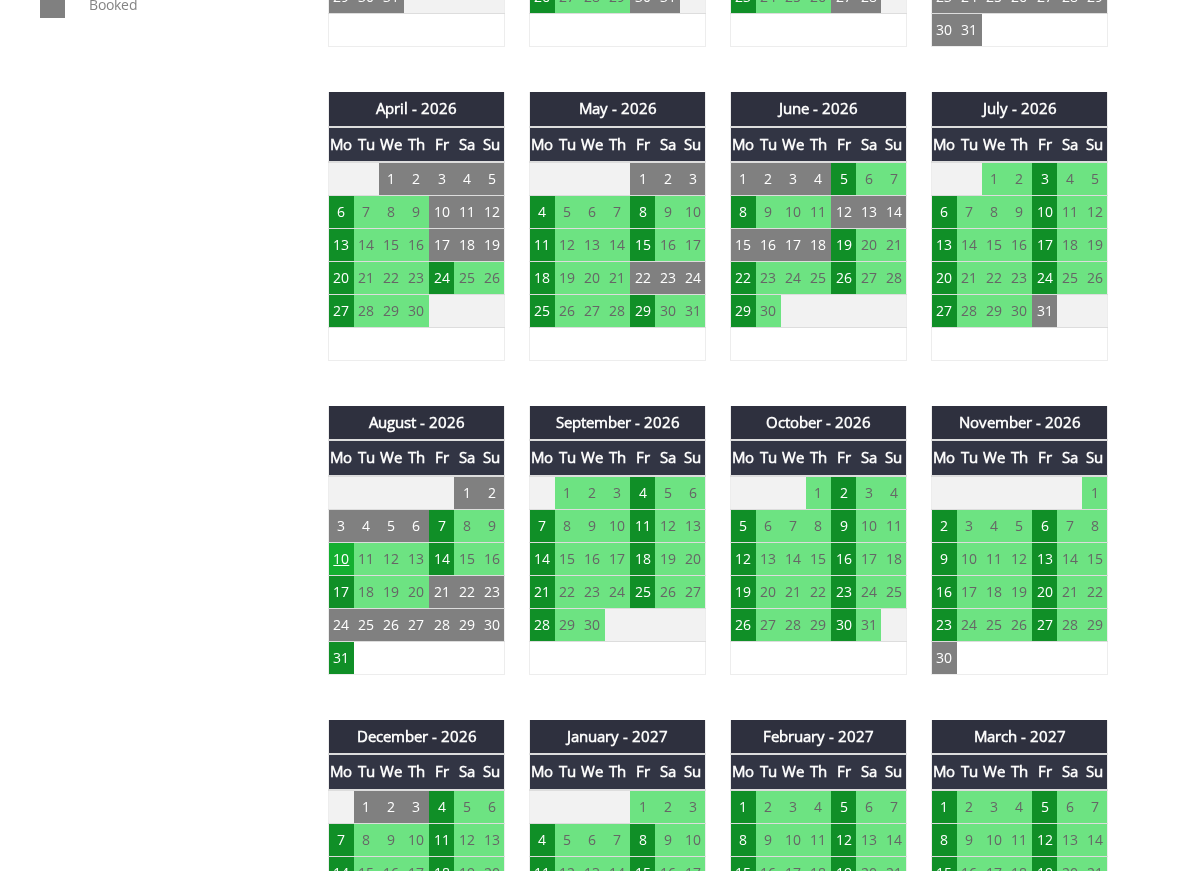 click on "10" at bounding box center (341, 558) 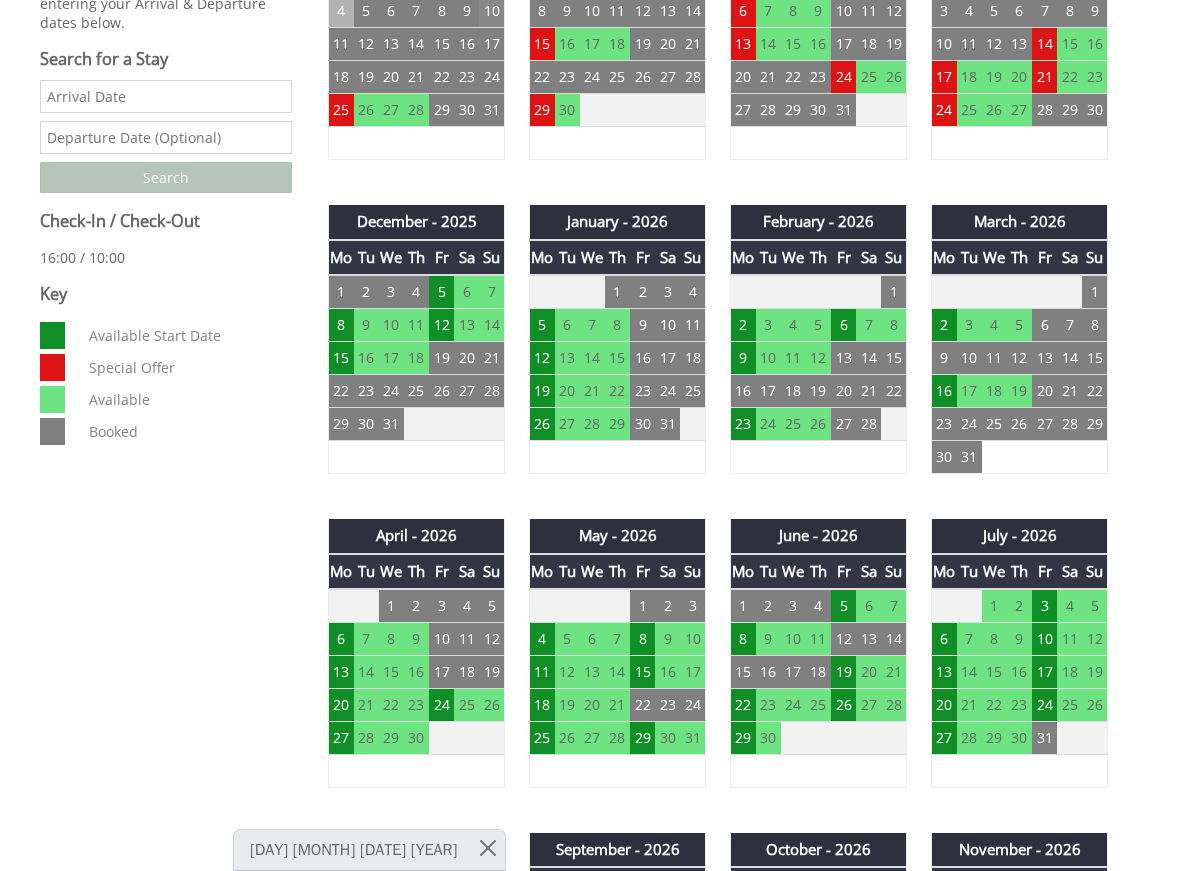 scroll, scrollTop: 953, scrollLeft: 0, axis: vertical 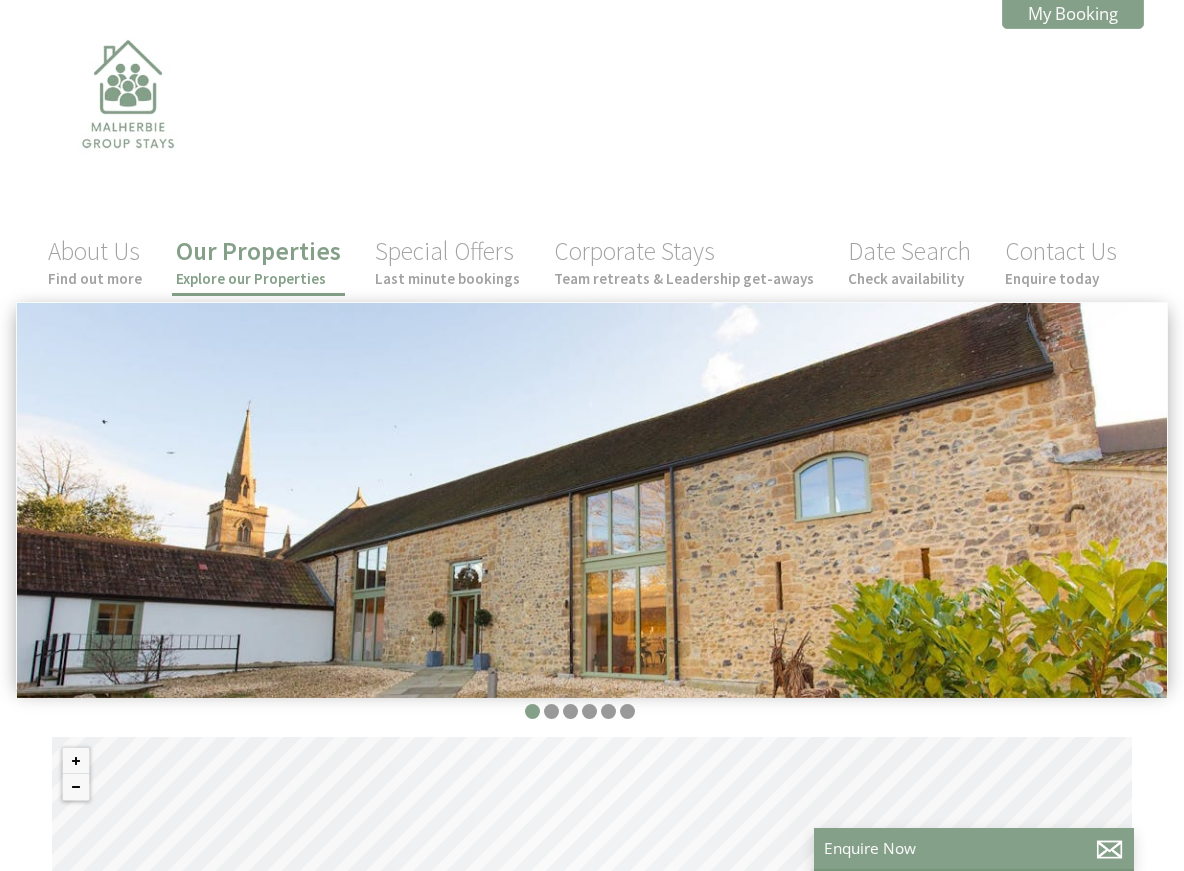 click on "Our Properties  Explore our Properties" at bounding box center (258, 261) 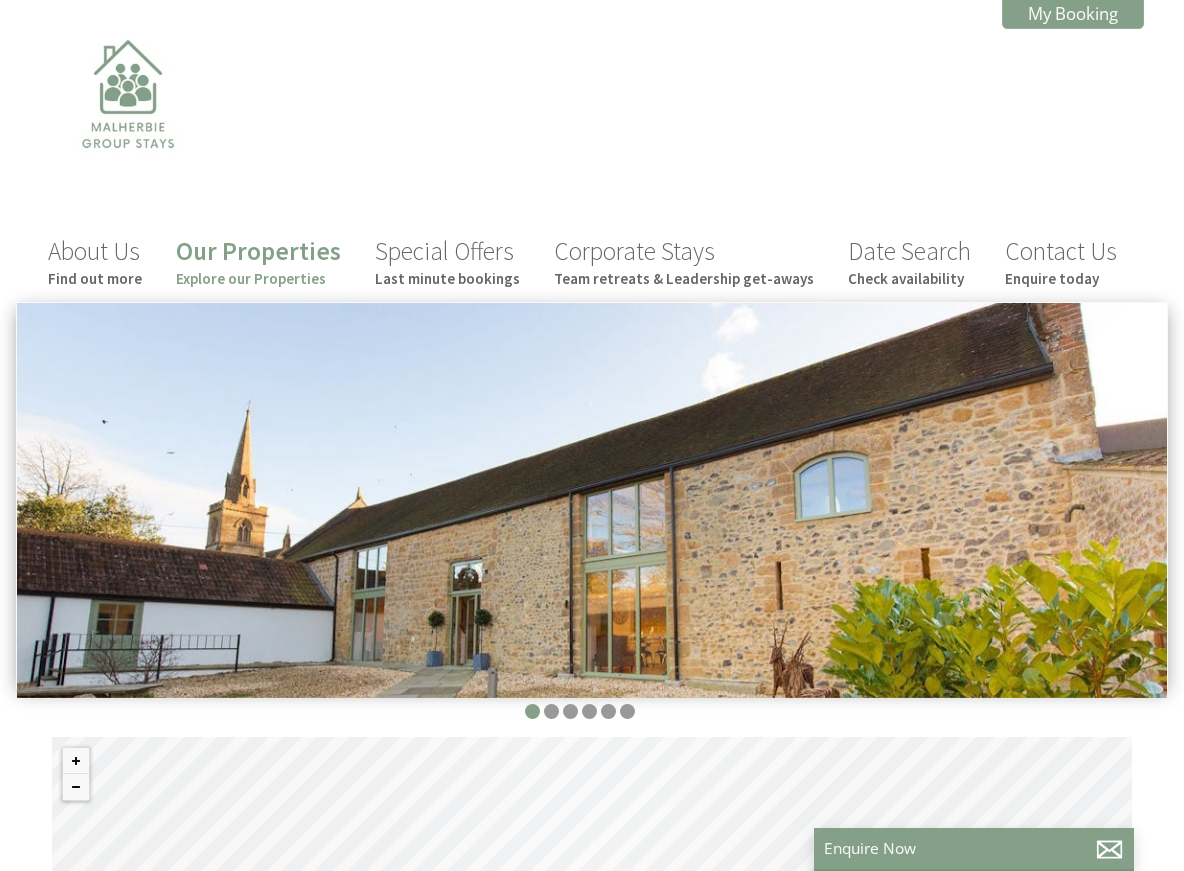 scroll, scrollTop: 0, scrollLeft: 18, axis: horizontal 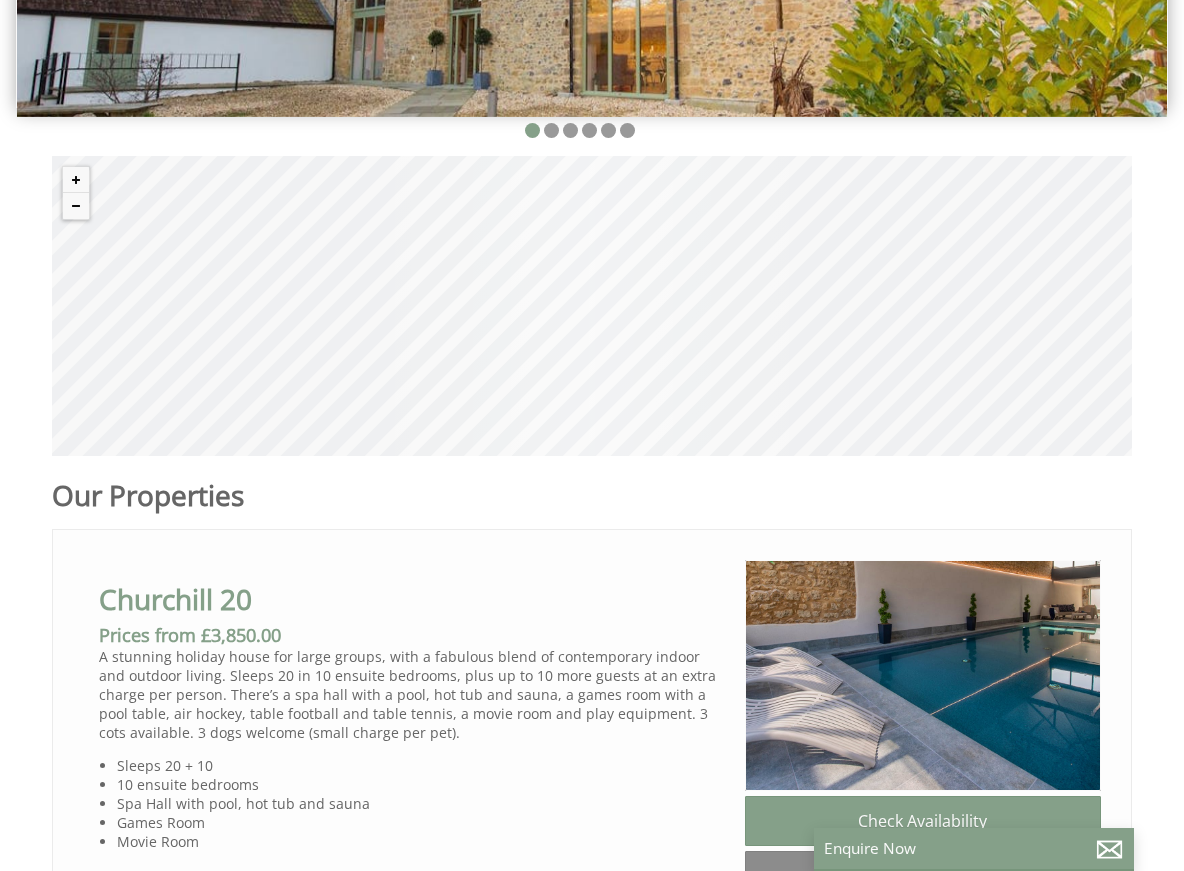 click on "© MapTiler   © OpenStreetMap contributors" at bounding box center (592, 306) 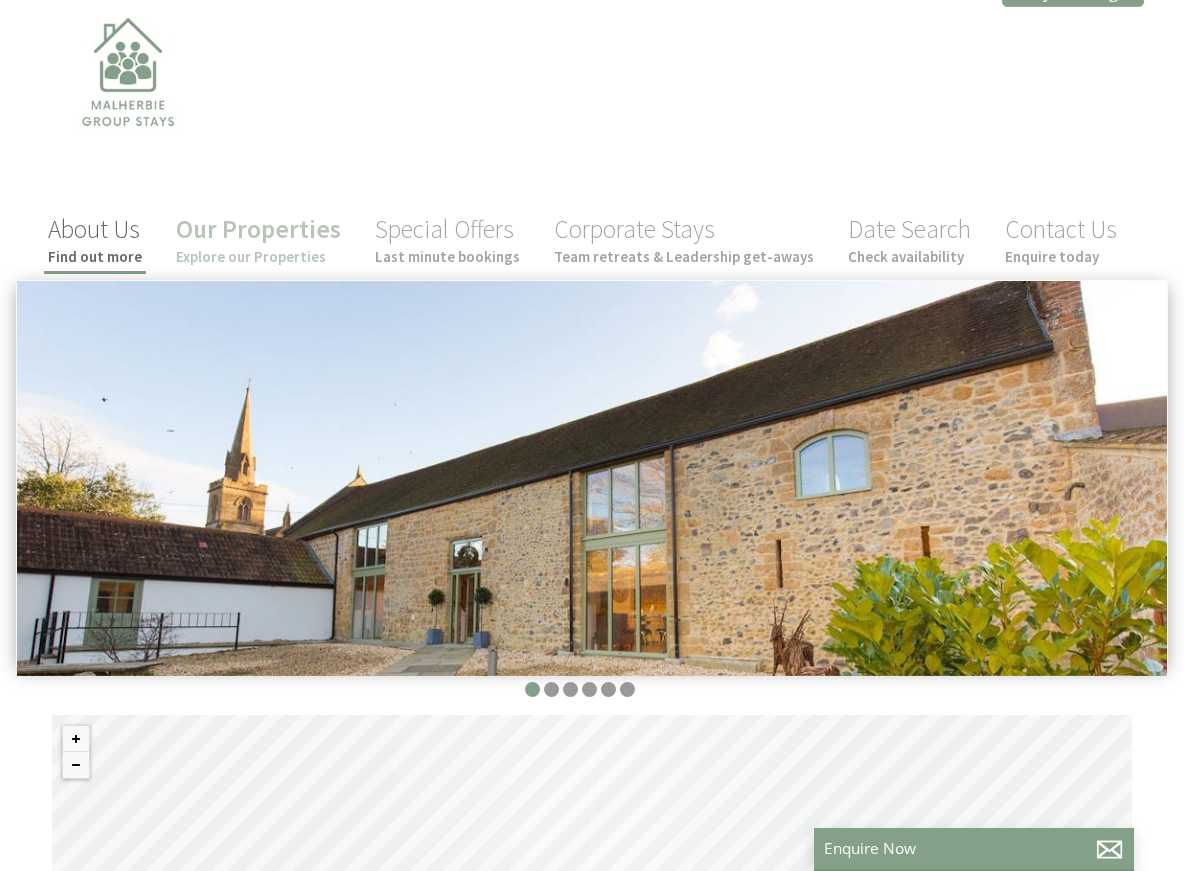 scroll, scrollTop: 25, scrollLeft: 0, axis: vertical 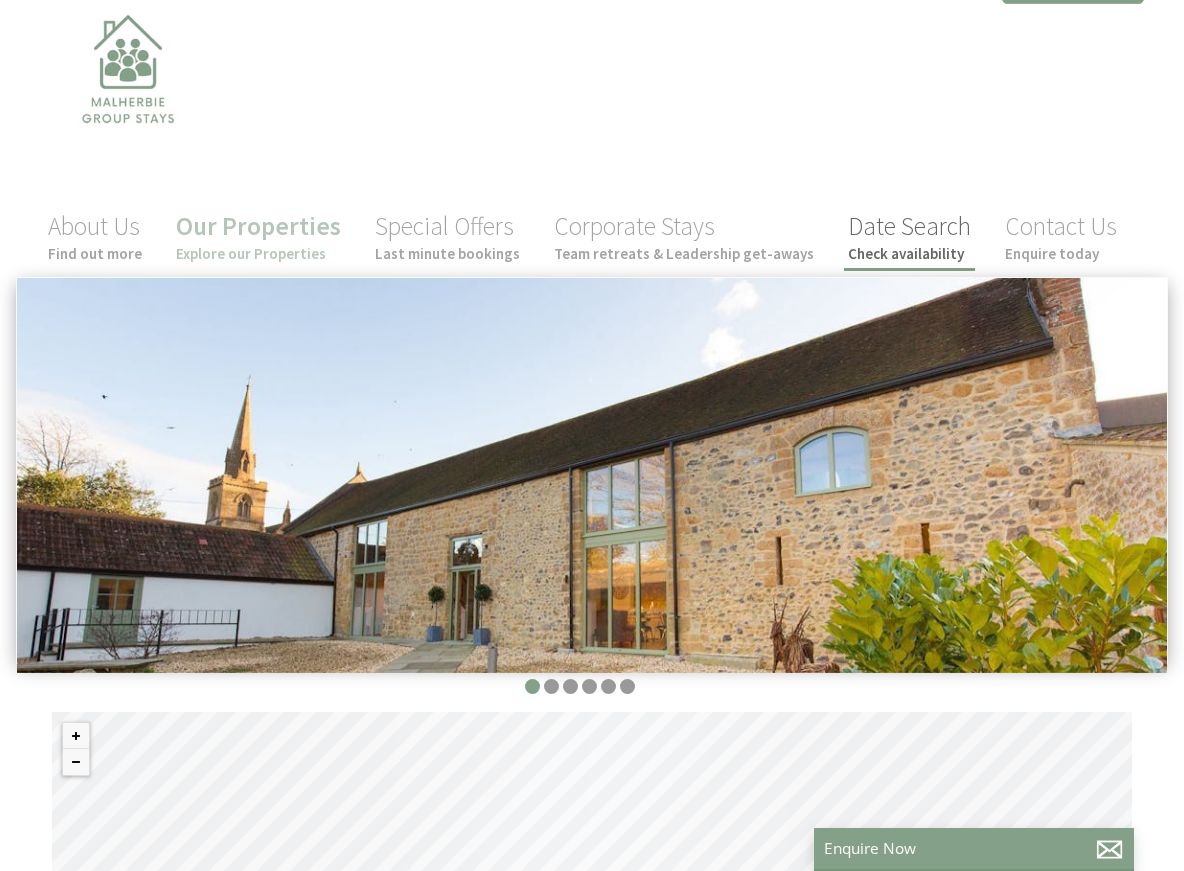 click on "Check availability" at bounding box center (909, 253) 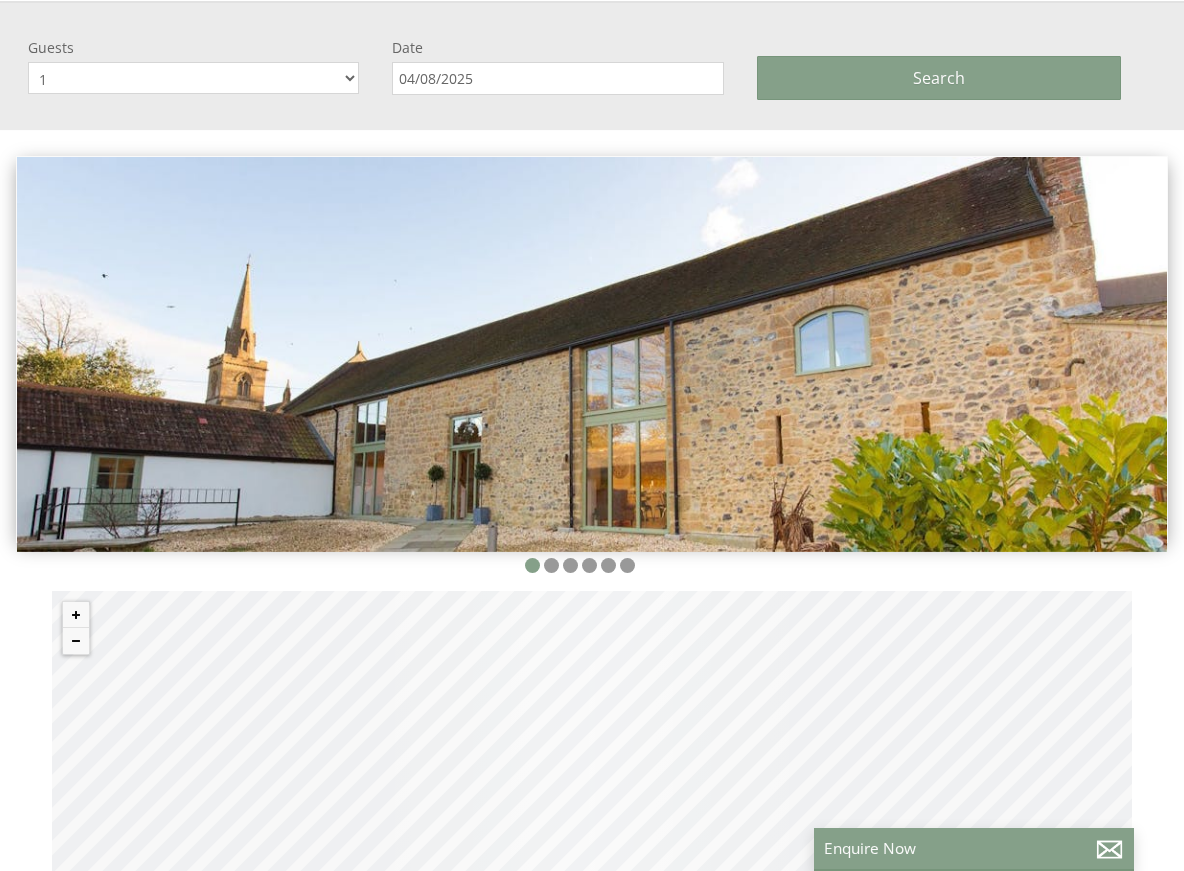 scroll, scrollTop: 302, scrollLeft: 0, axis: vertical 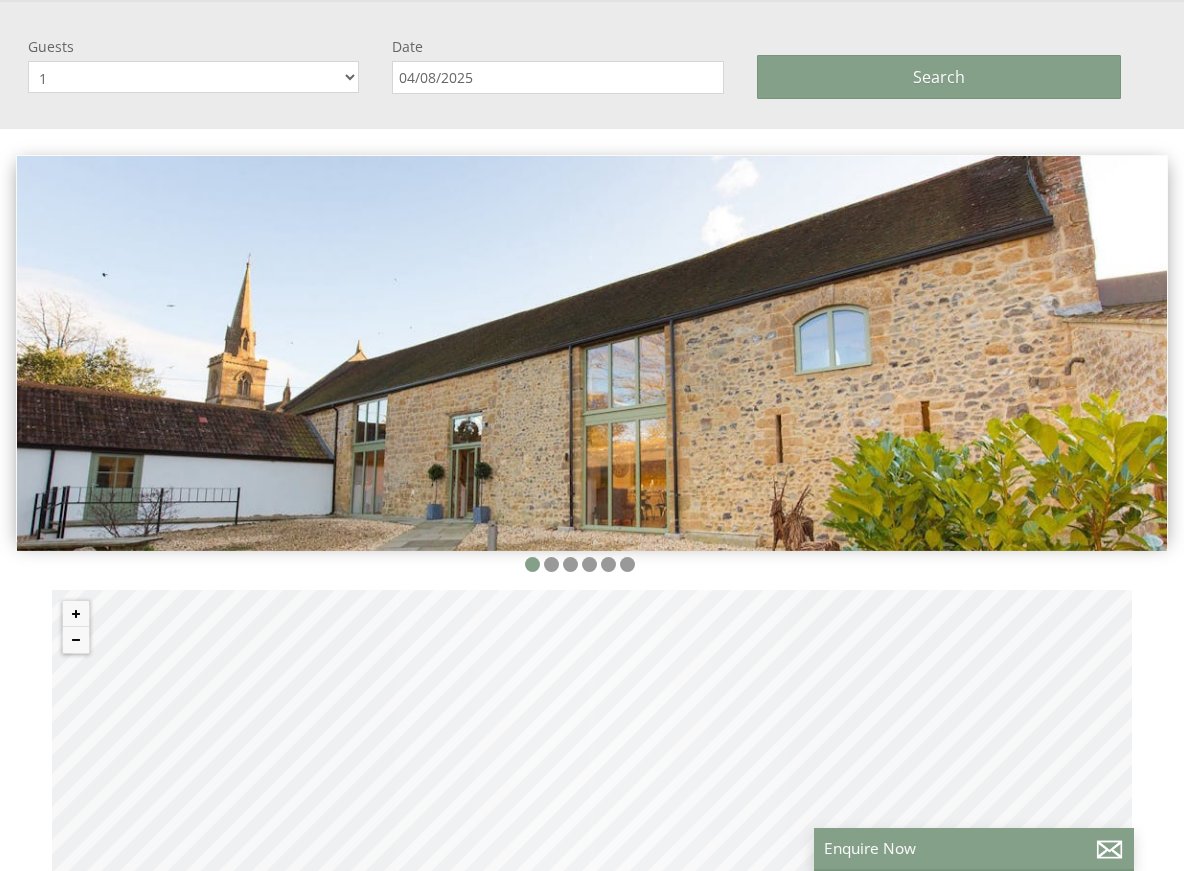 click on "04/08/2025" at bounding box center [557, 77] 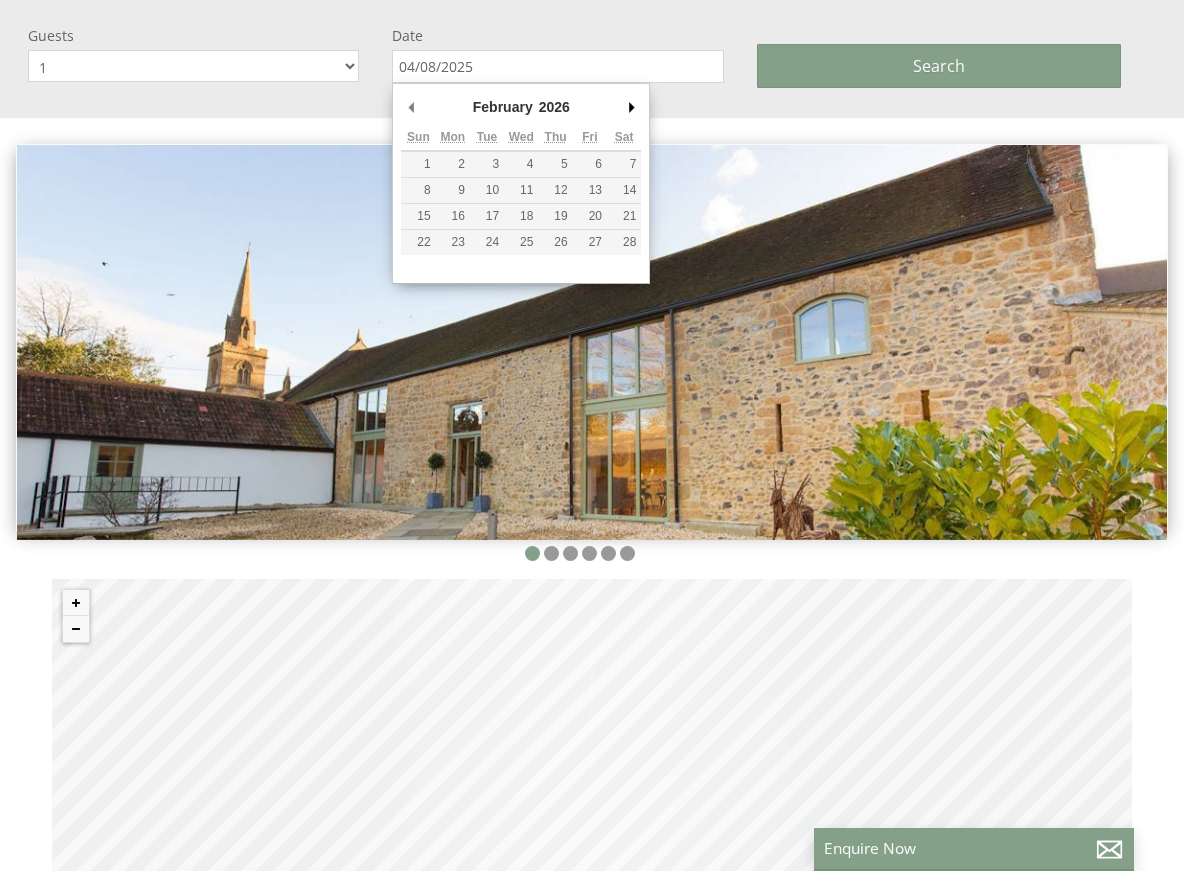 scroll, scrollTop: 315, scrollLeft: 0, axis: vertical 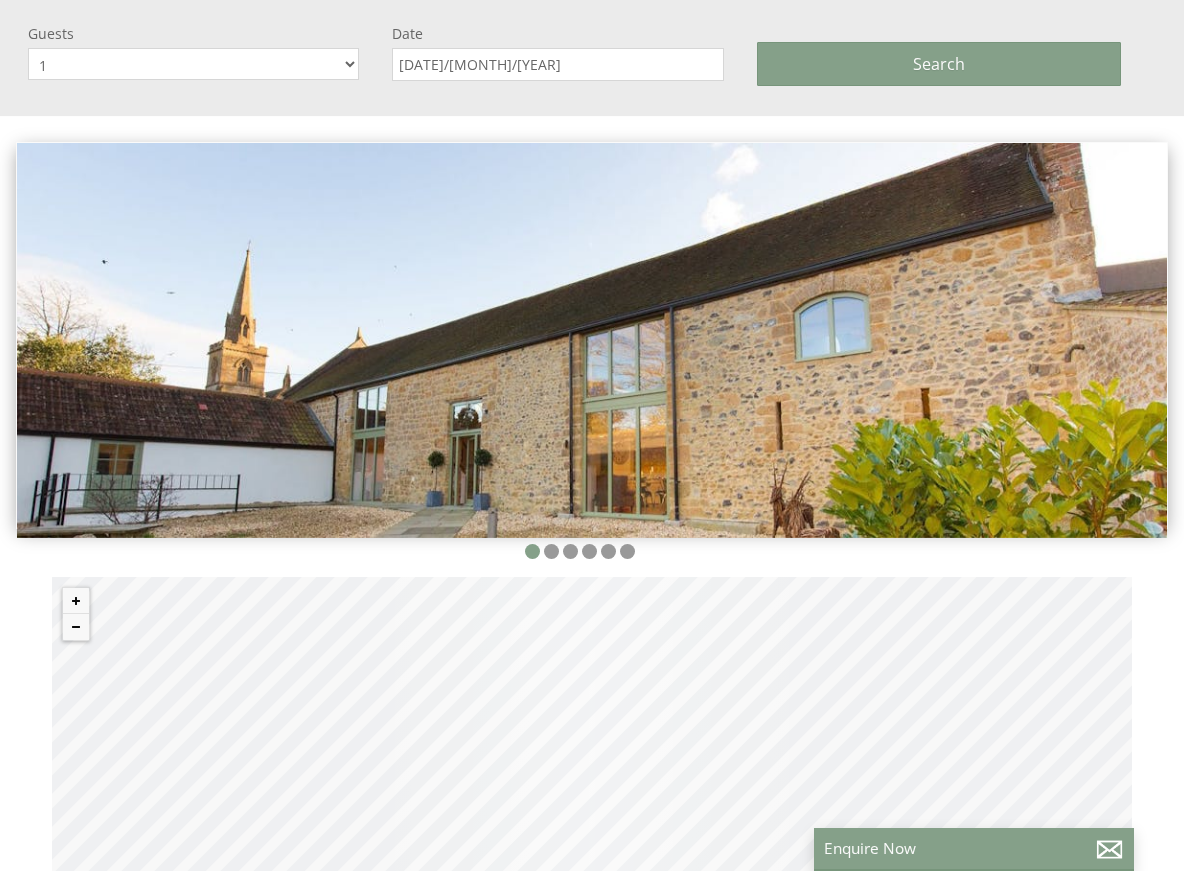 click on "06/08/2026" at bounding box center [557, 64] 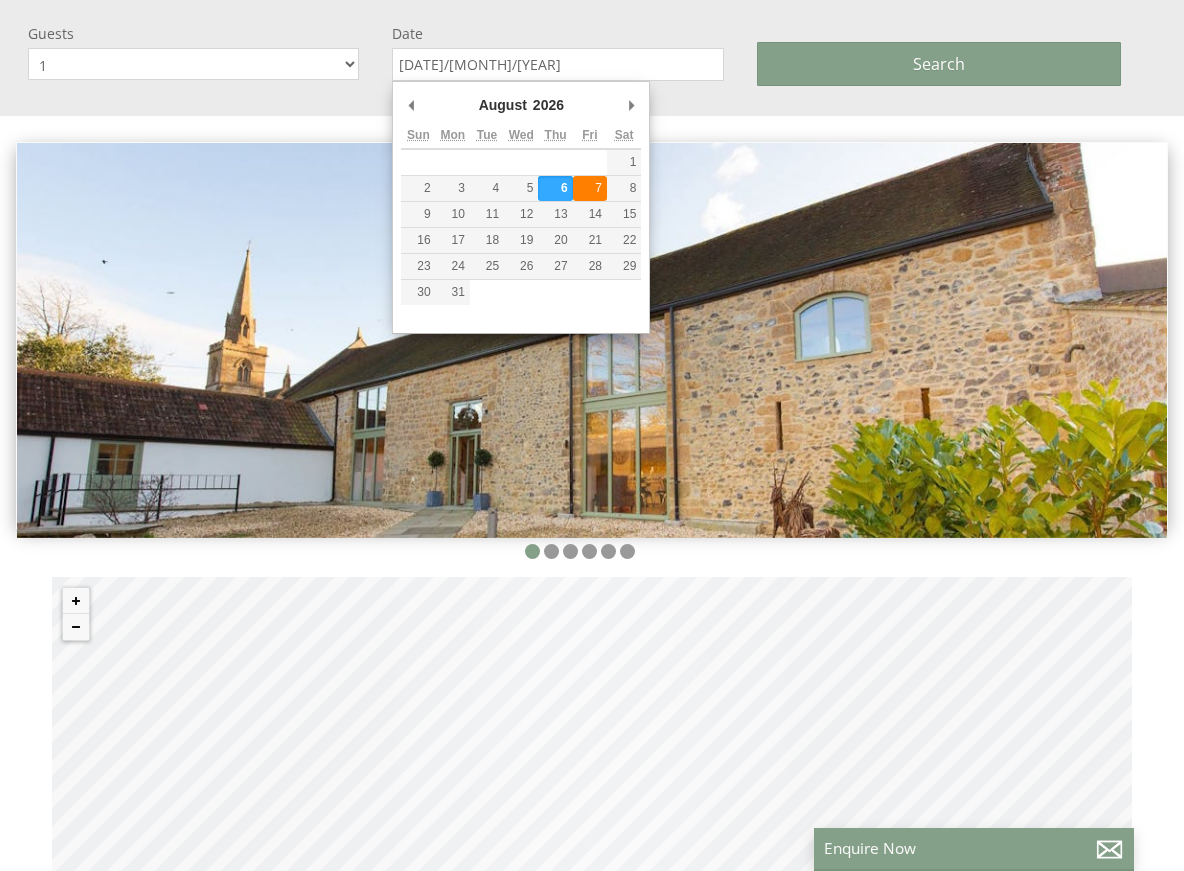 type on "07/08/2026" 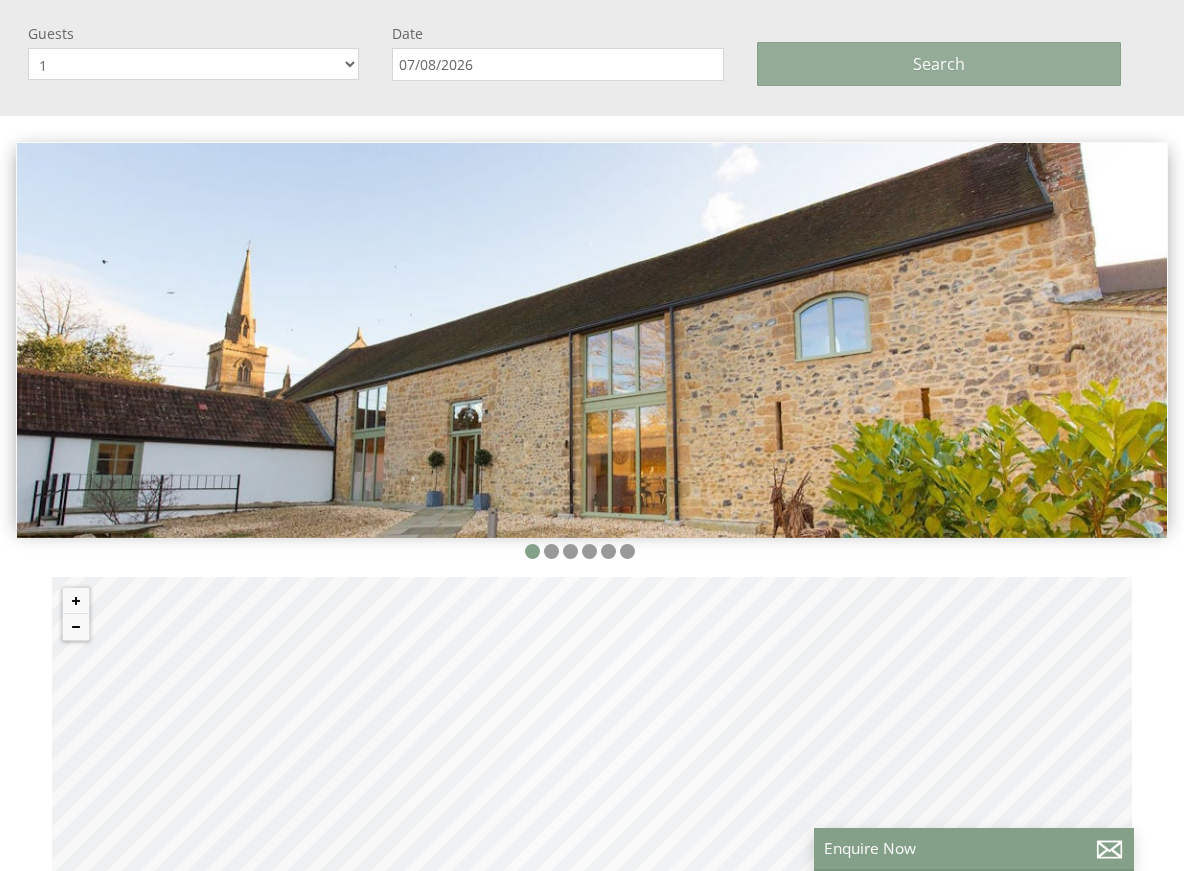 click on "Search" at bounding box center [939, 64] 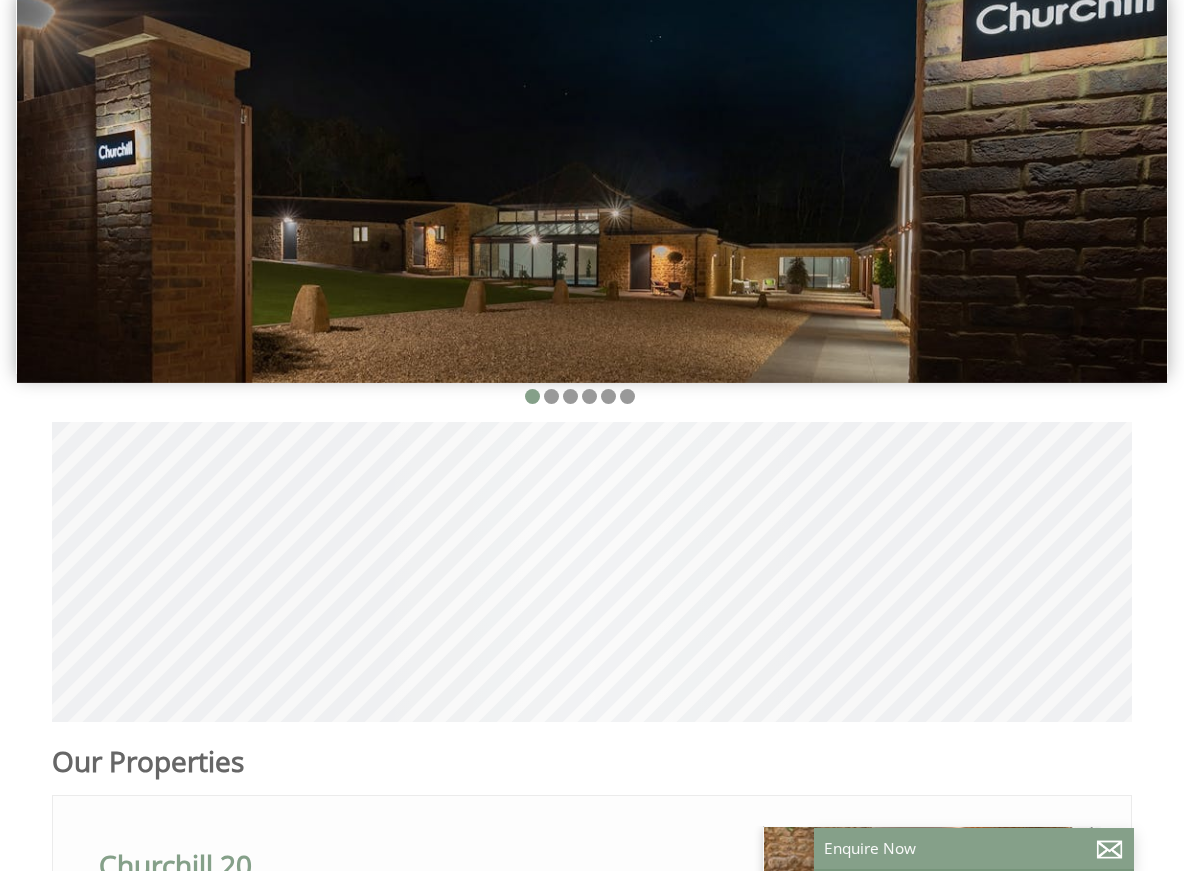 scroll, scrollTop: 0, scrollLeft: 0, axis: both 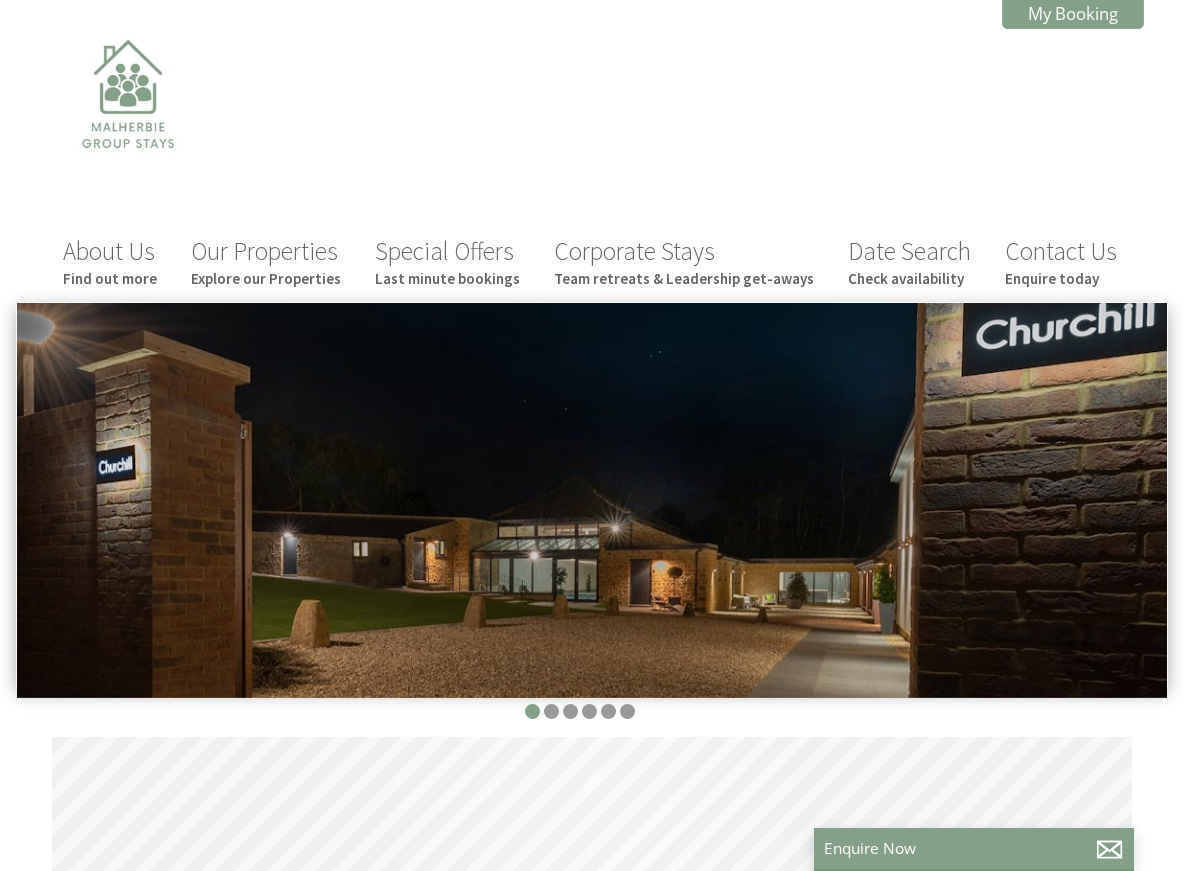 click on "About Us  Find out more
Our Properties  Explore our Properties
Special Offers  Last minute bookings
Corporate Stays  Team retreats & Leadership get-aways
Date Search  Check availability
Contact Us  Enquire today
My Booking
My Booking" at bounding box center (580, 163) 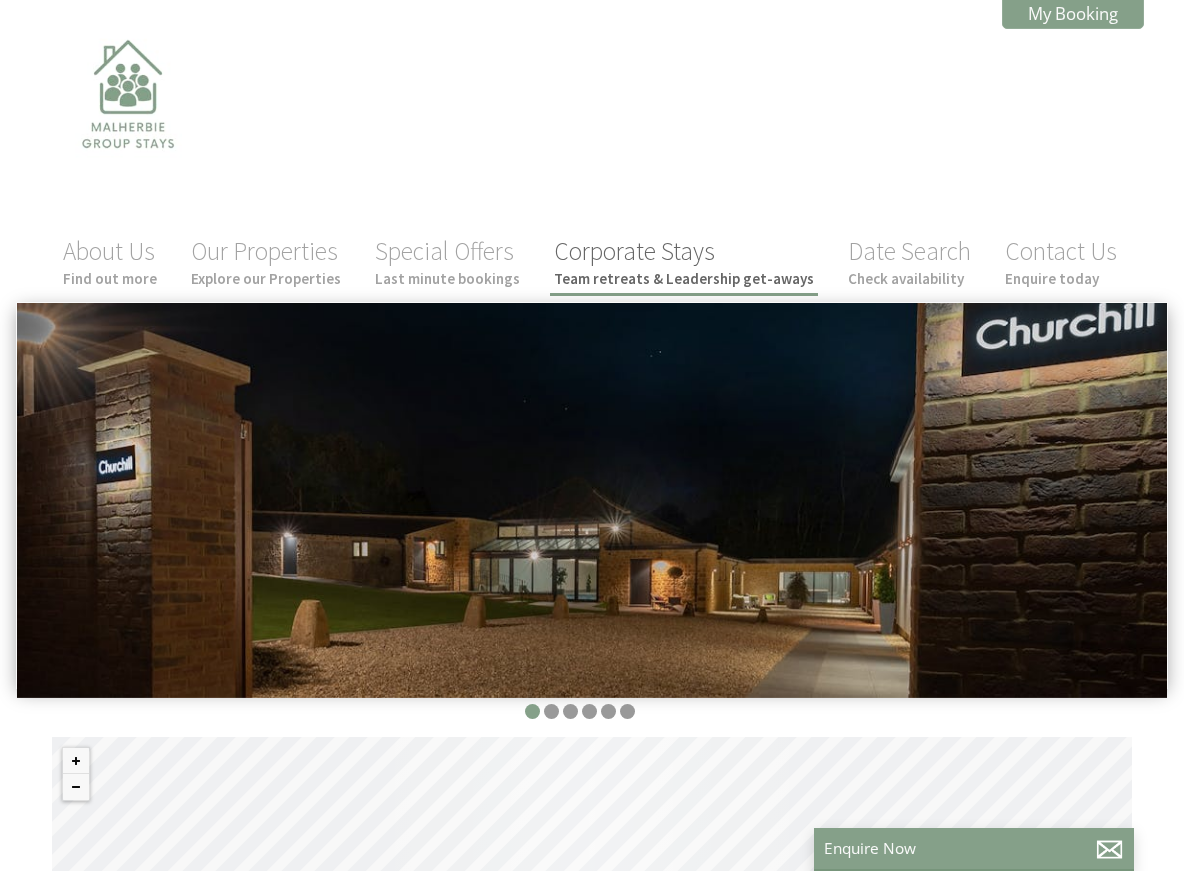 scroll, scrollTop: 0, scrollLeft: 0, axis: both 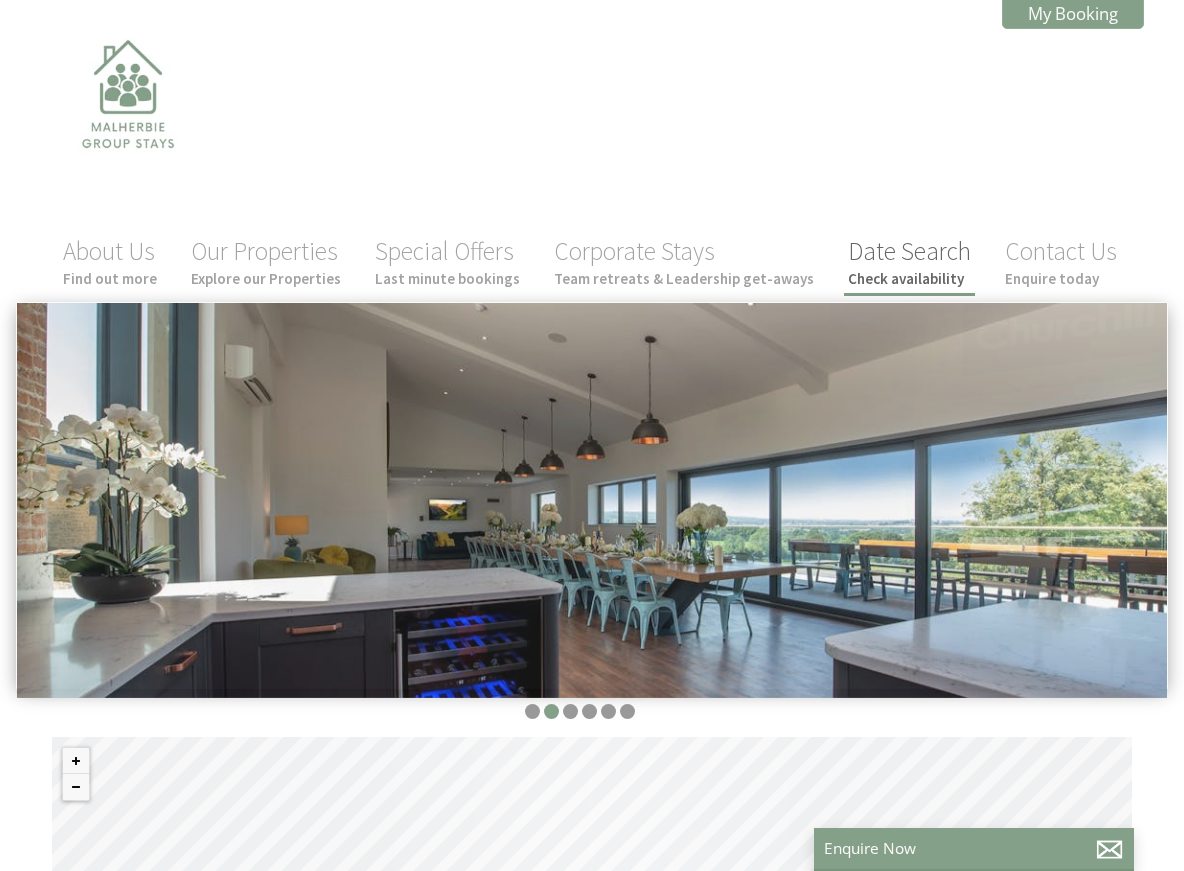 click on "Date Search  Check availability" at bounding box center (909, 261) 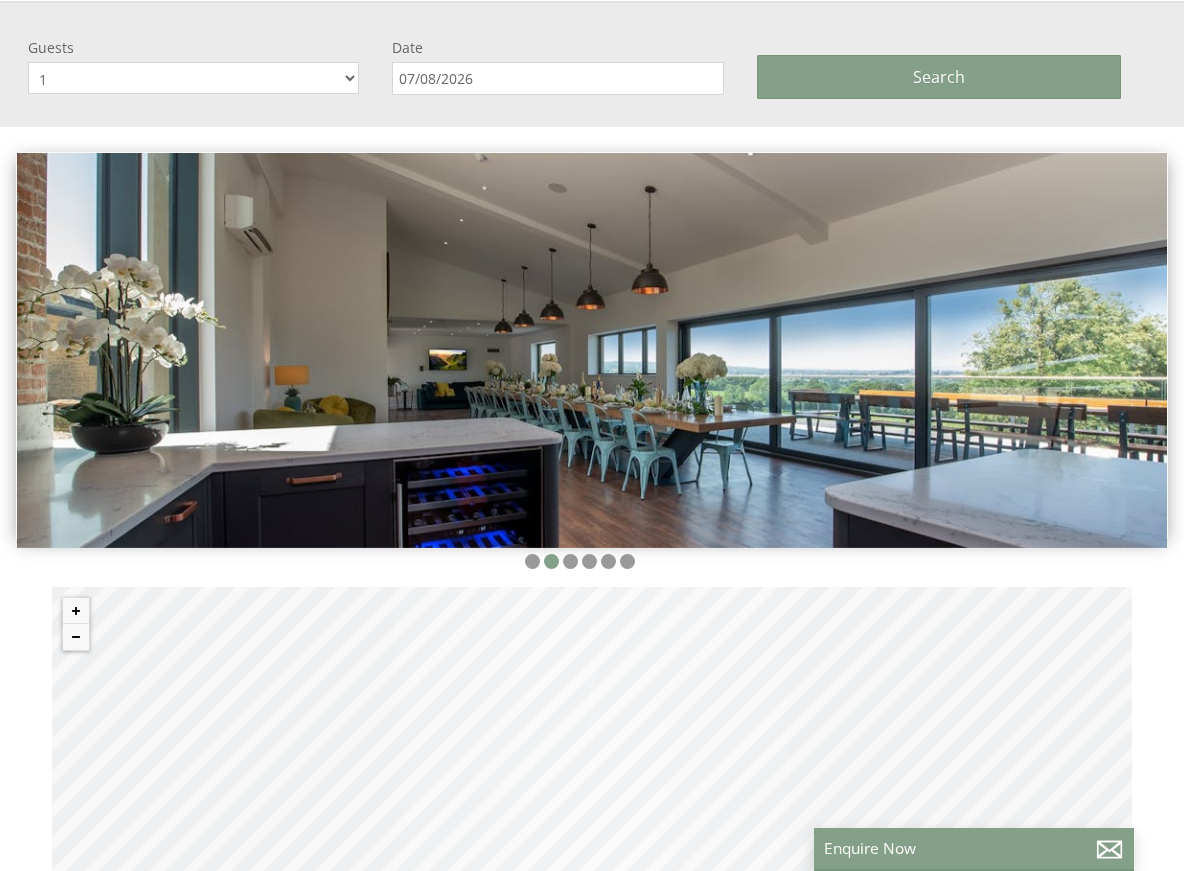 scroll, scrollTop: 302, scrollLeft: 0, axis: vertical 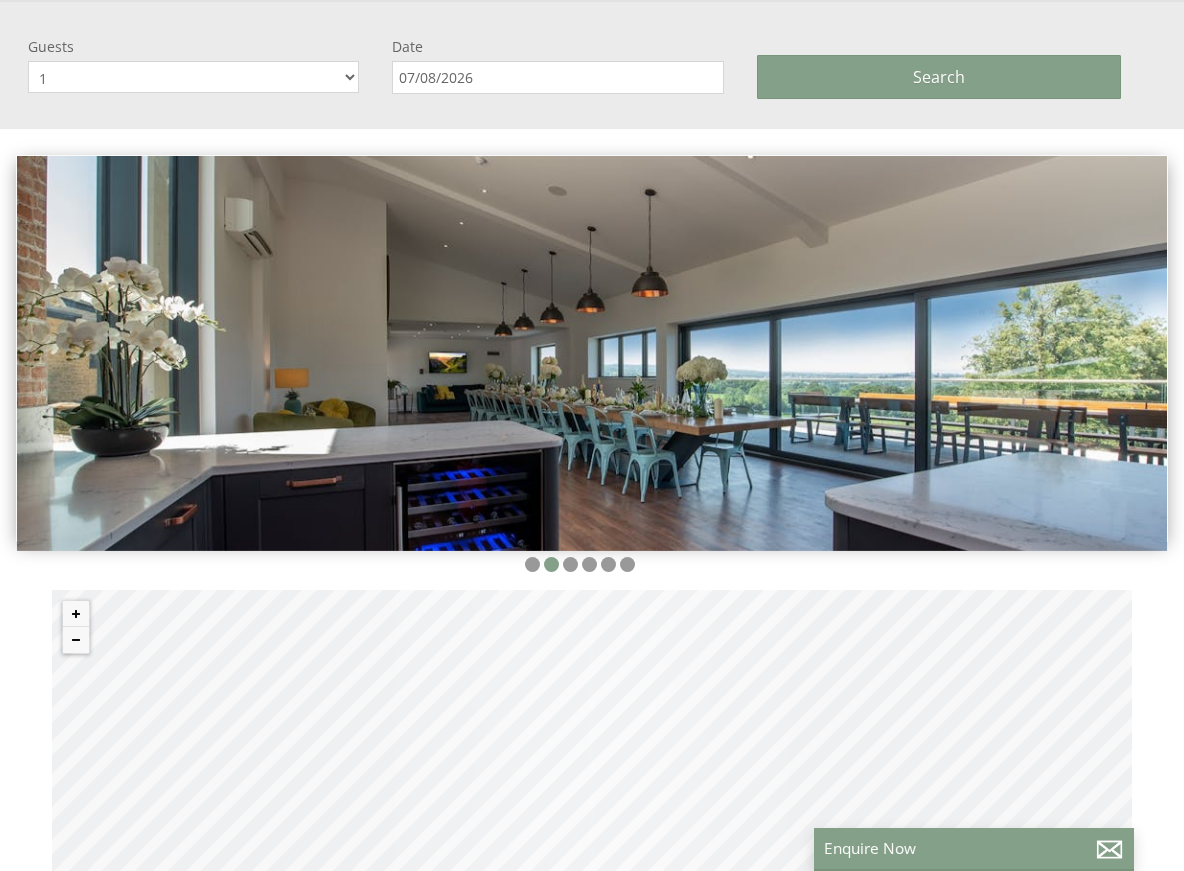 select on "15" 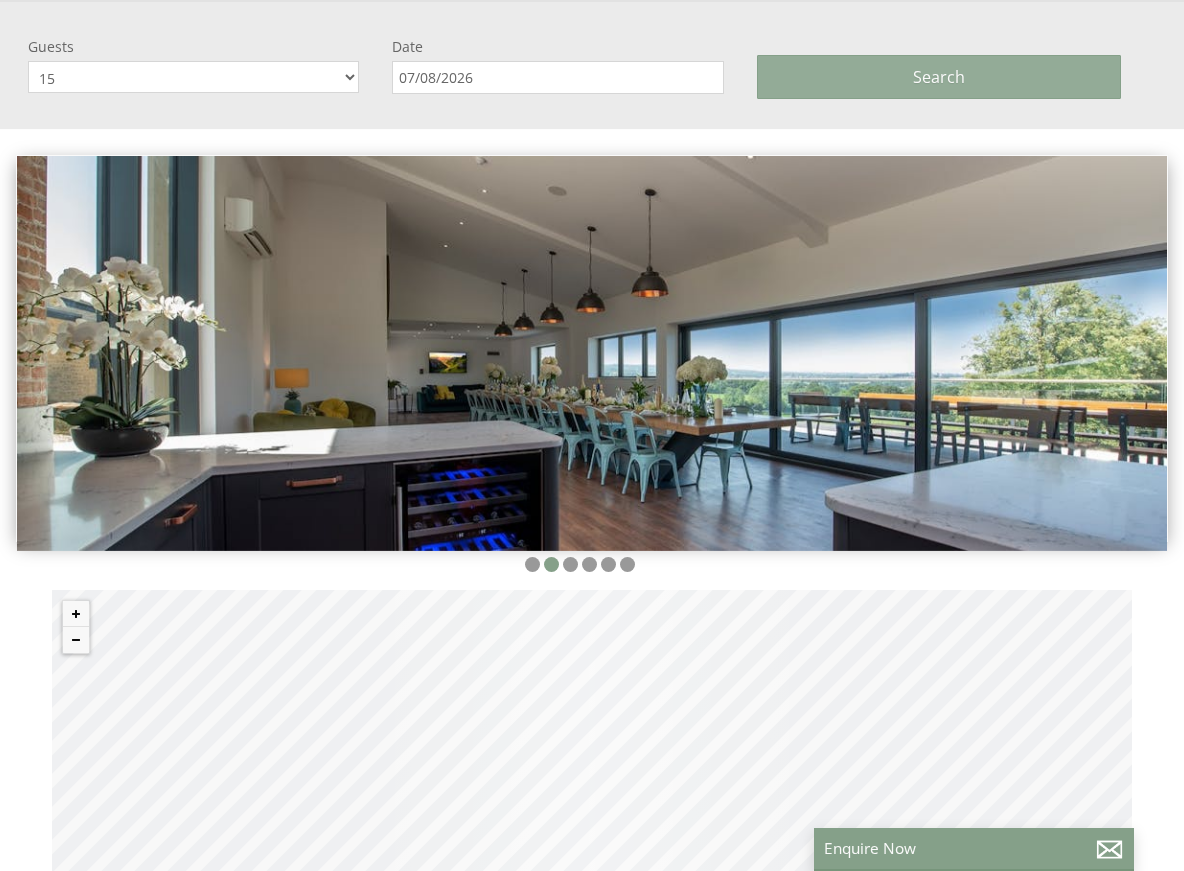 click on "Search" at bounding box center [939, 77] 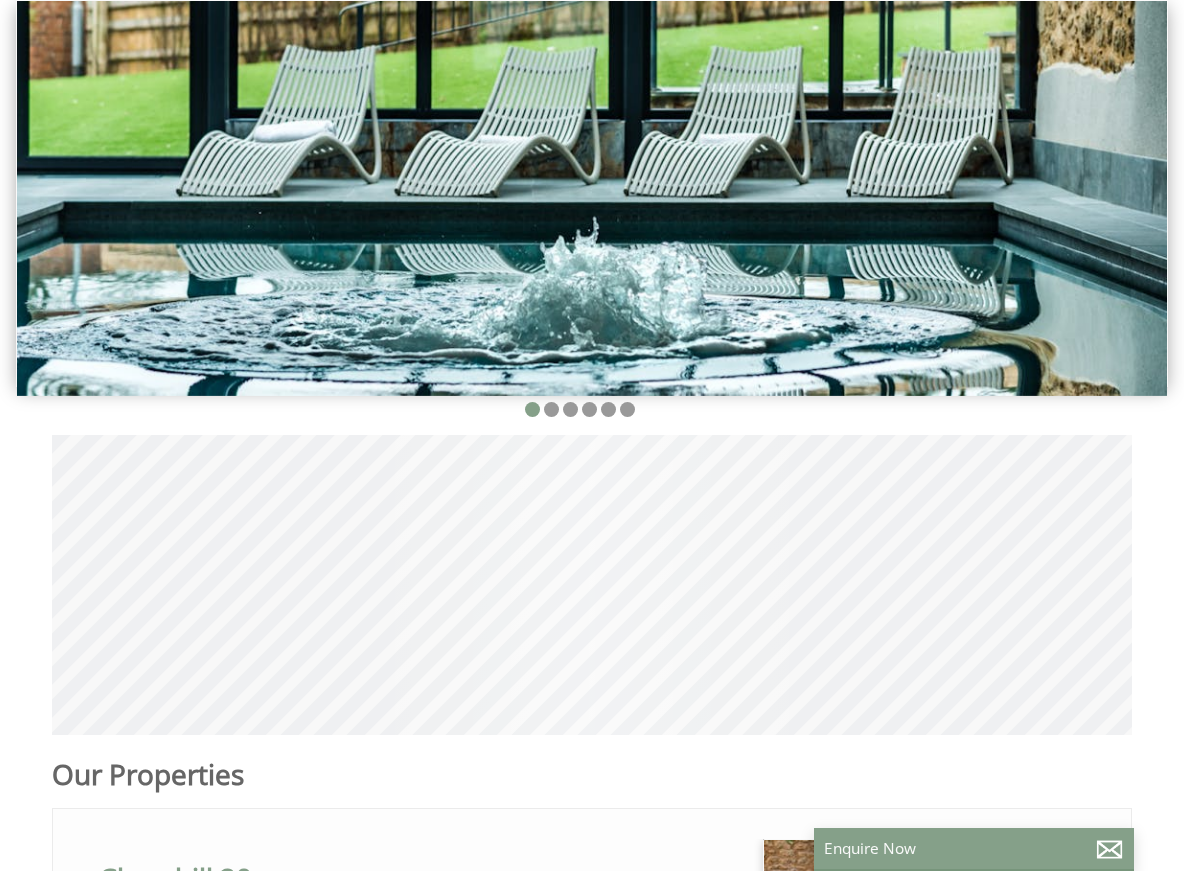 scroll, scrollTop: 0, scrollLeft: 0, axis: both 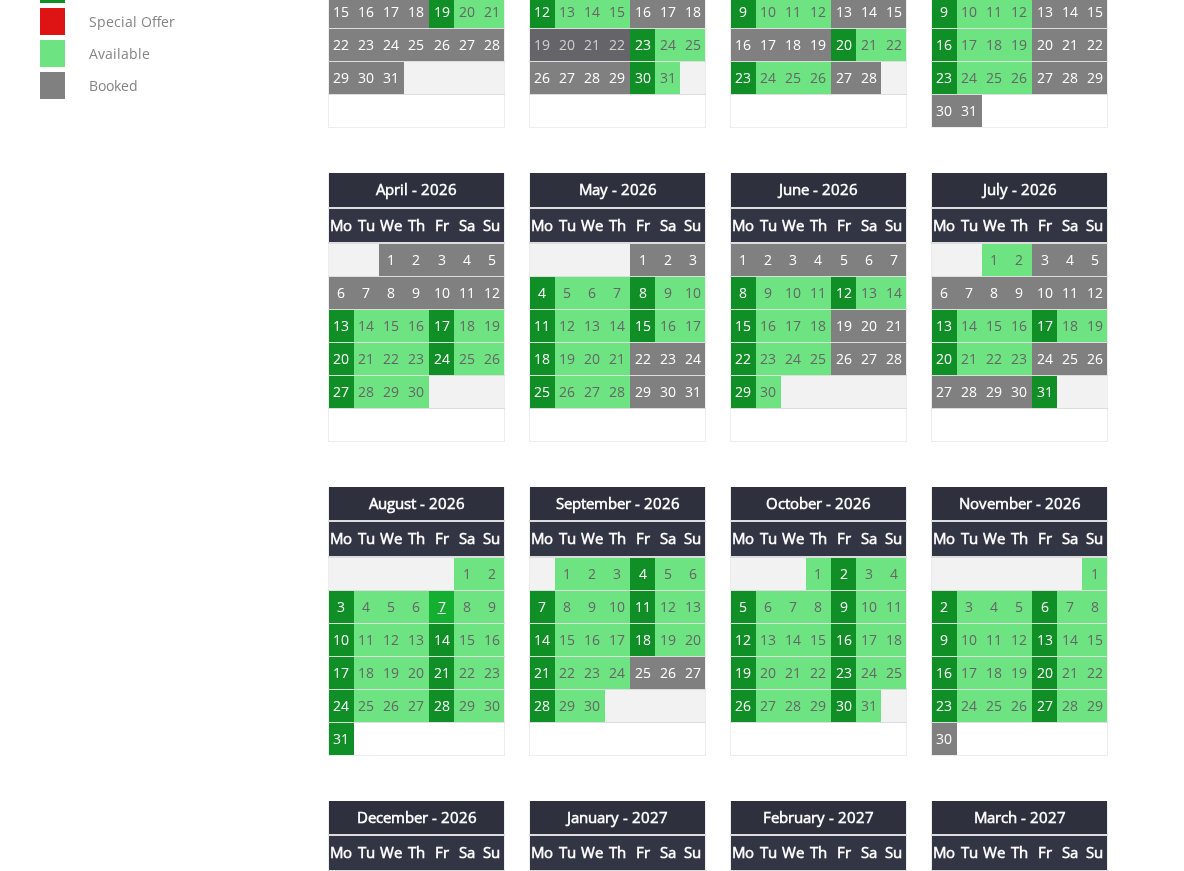 click on "7" at bounding box center (441, 606) 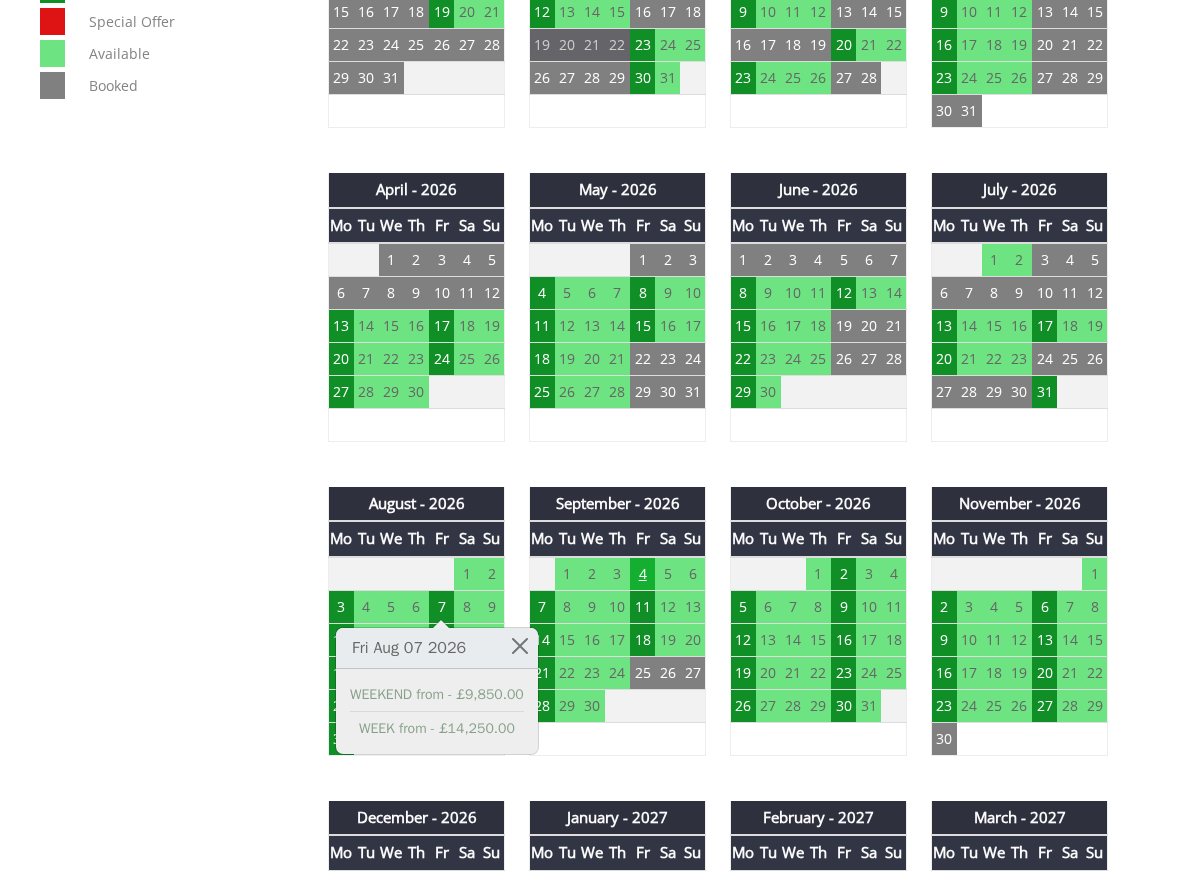 click on "4" at bounding box center (642, 574) 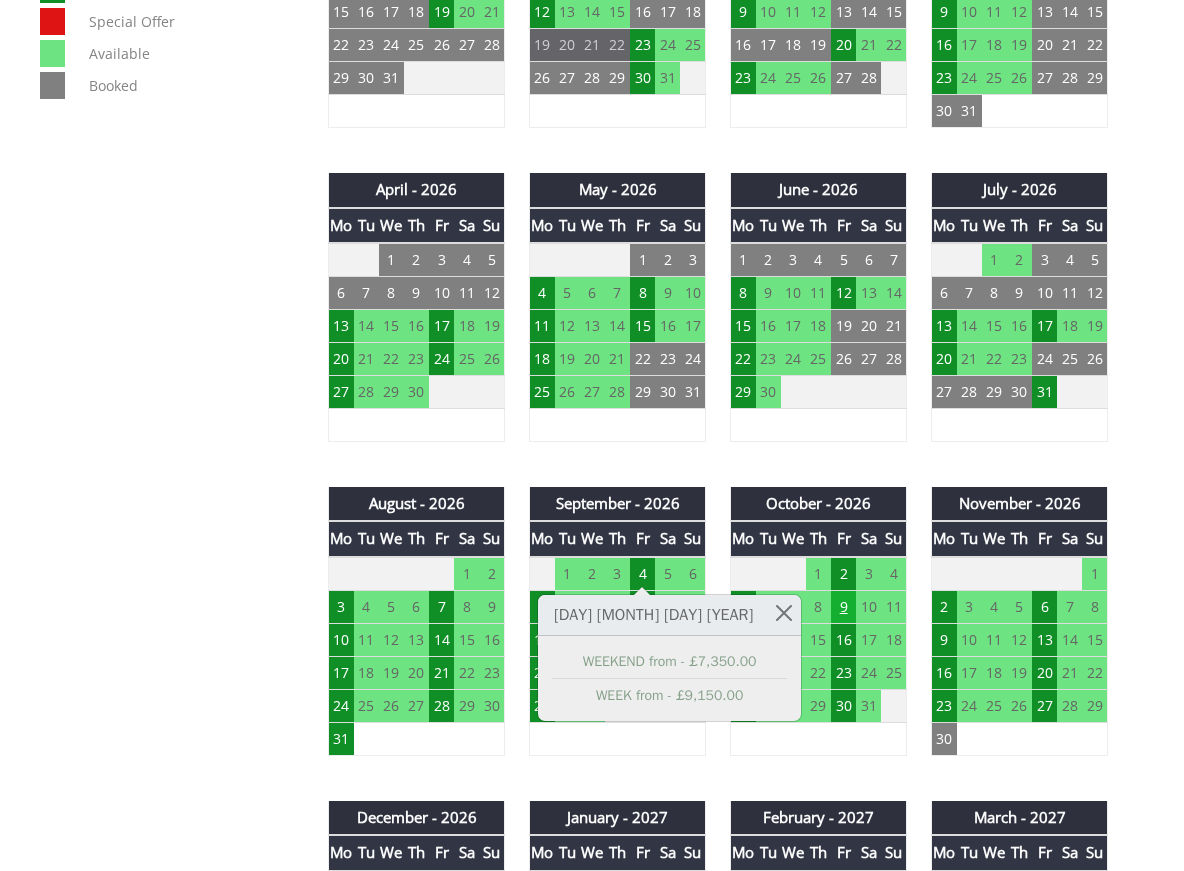 click on "9" at bounding box center (843, 606) 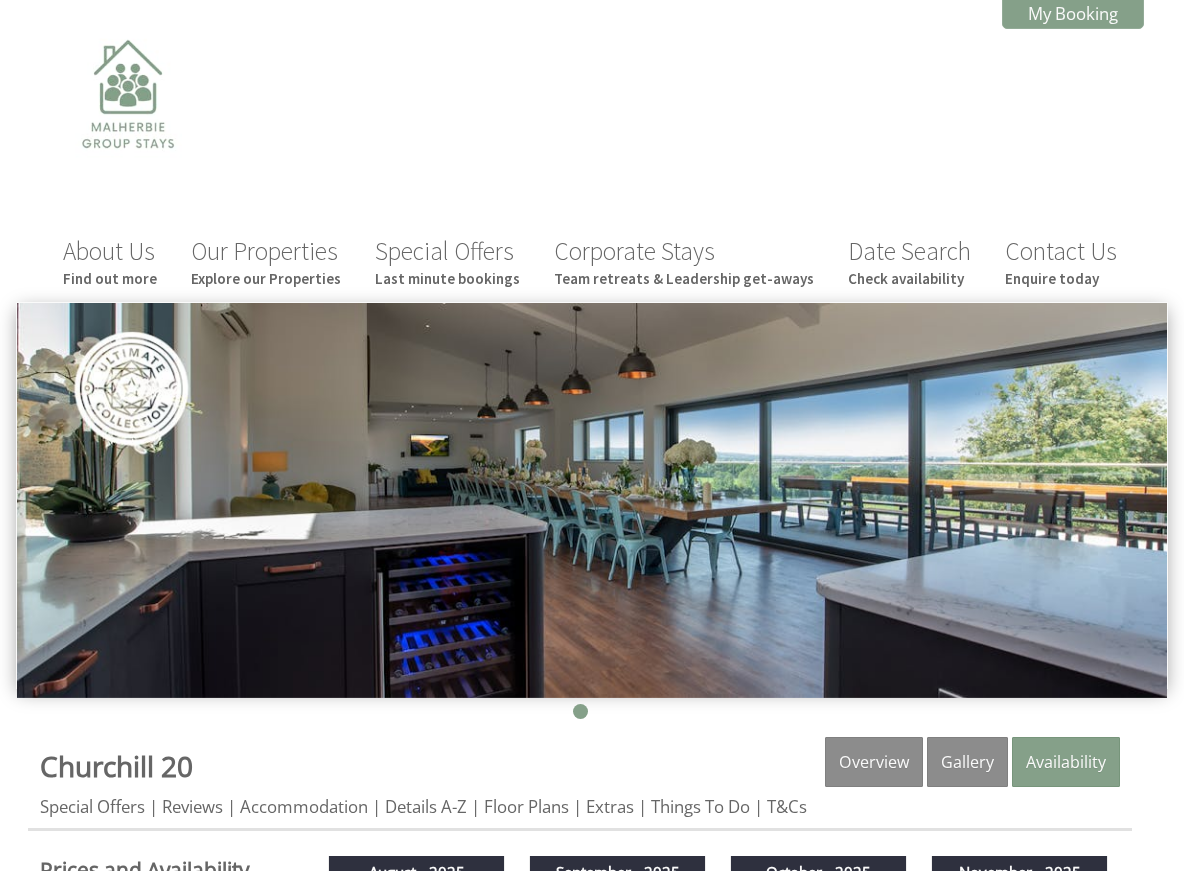scroll, scrollTop: 0, scrollLeft: 0, axis: both 